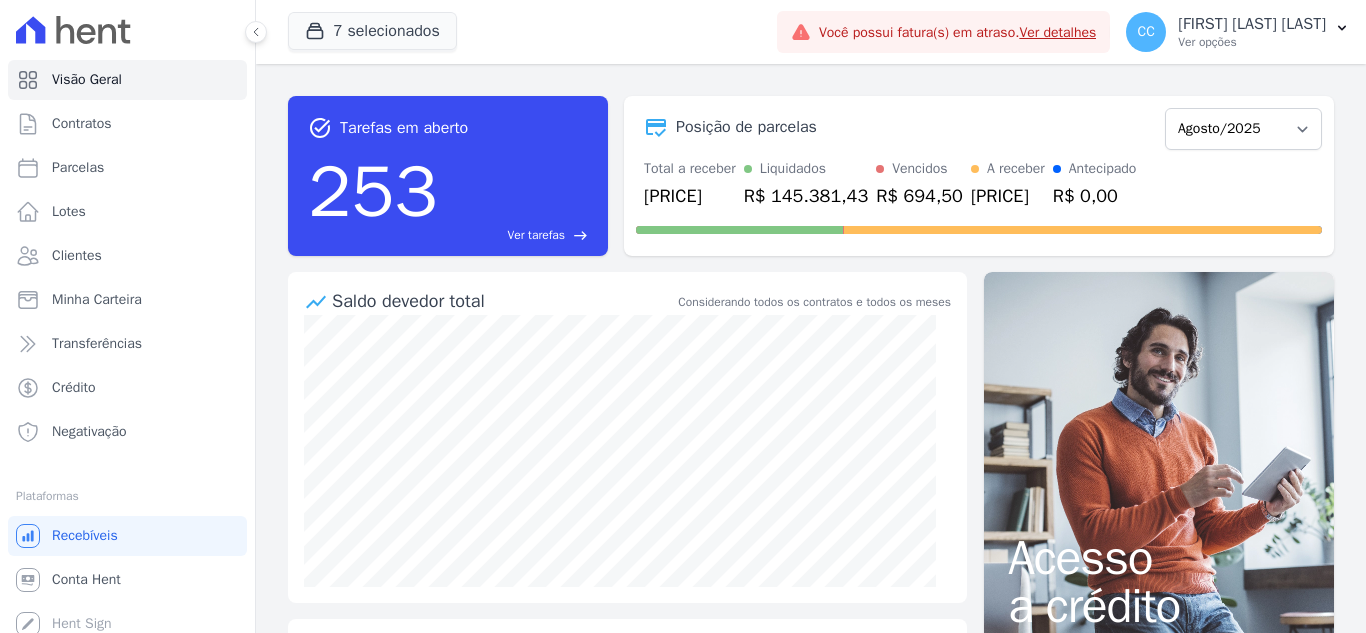 scroll, scrollTop: 0, scrollLeft: 0, axis: both 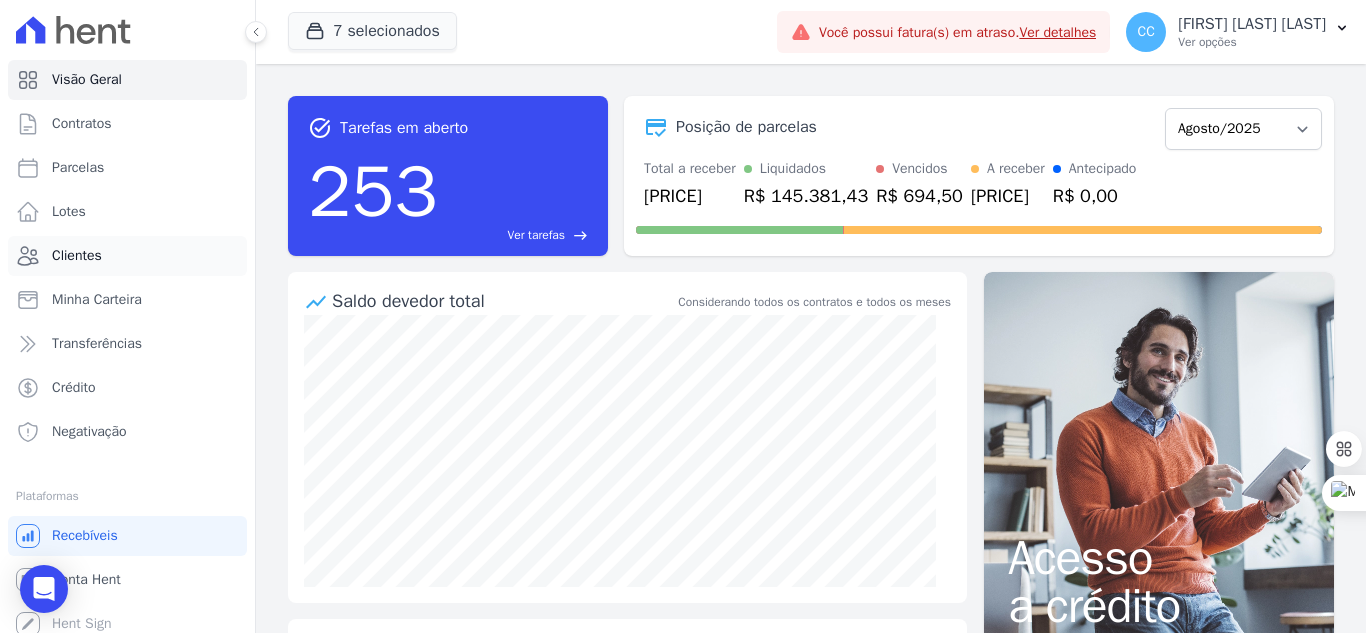 click on "Clientes" at bounding box center [77, 256] 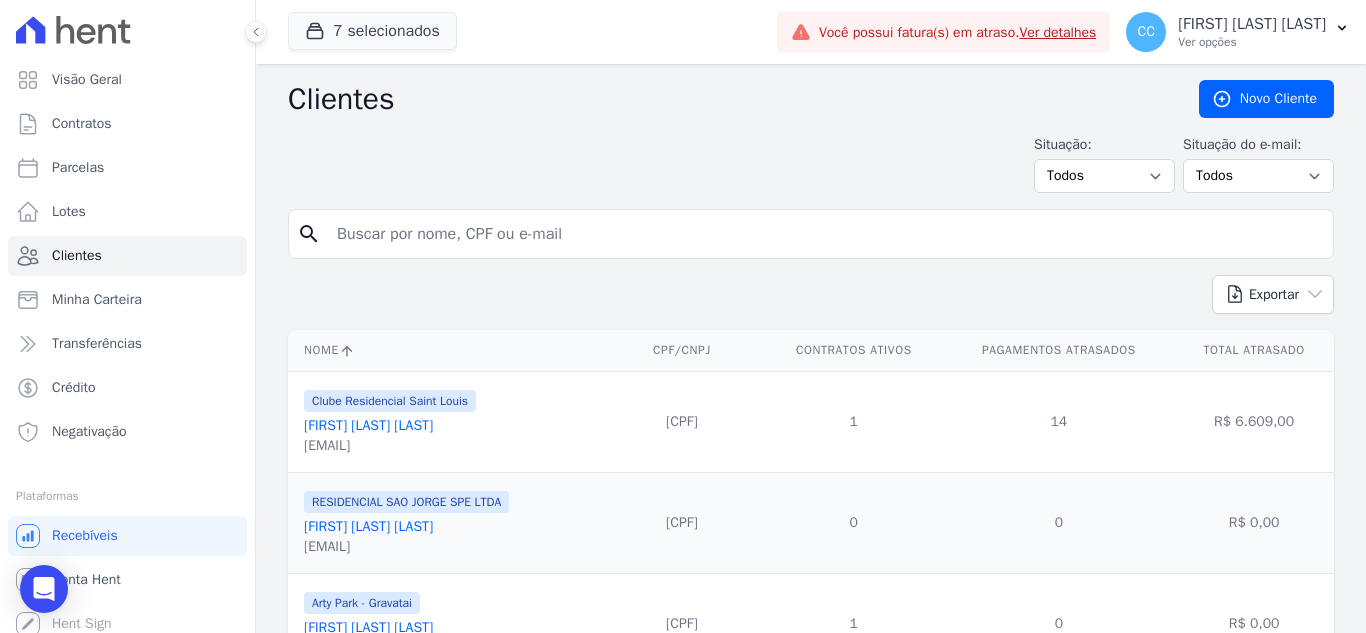 click at bounding box center [825, 234] 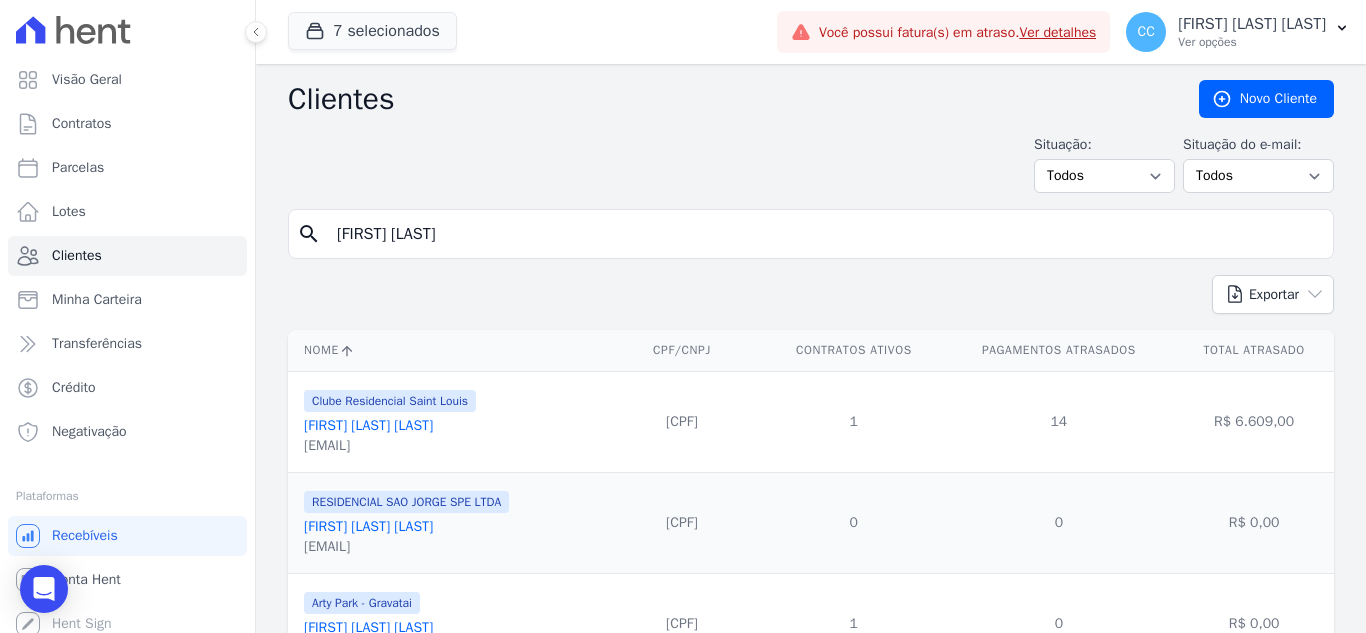 type on "[FIRST] [LAST]" 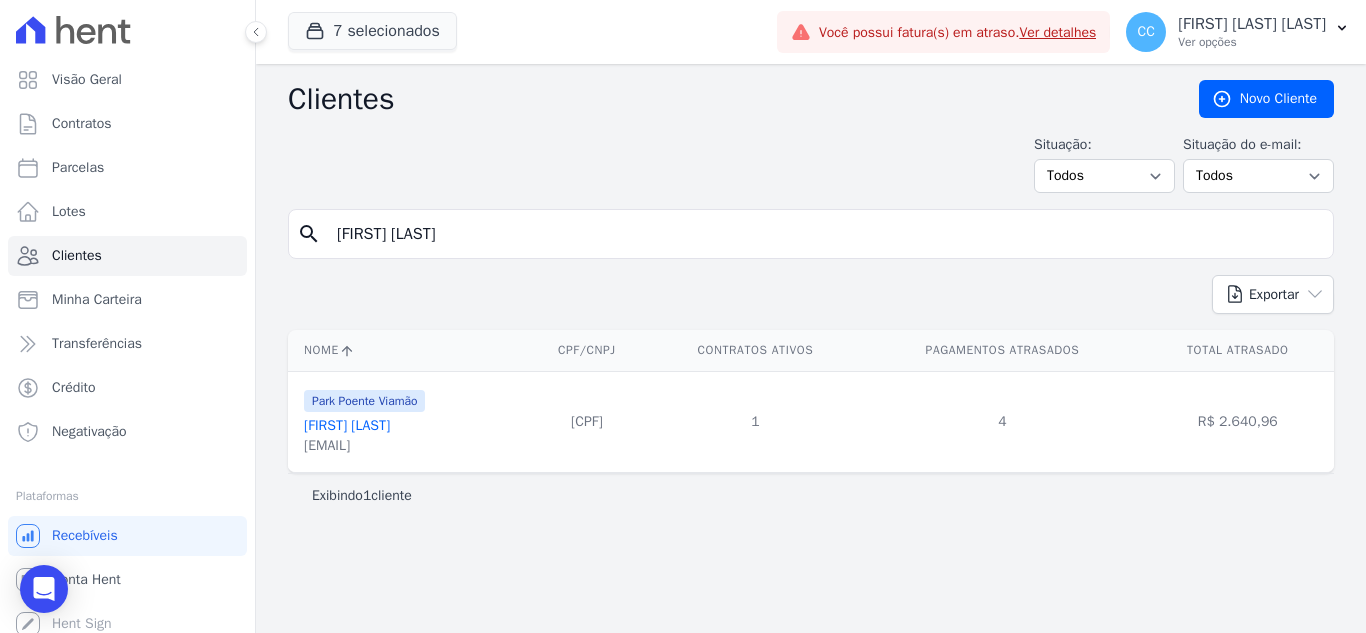 click on "[FIRST] [LAST]" at bounding box center [347, 425] 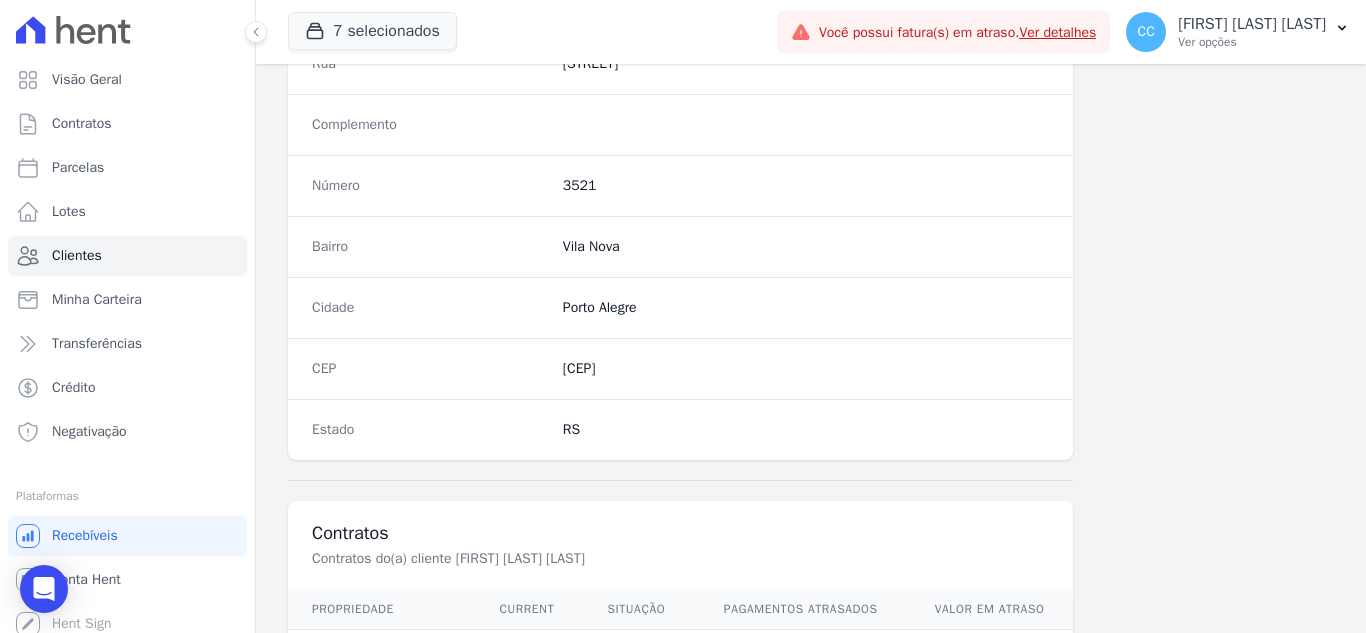 scroll, scrollTop: 1238, scrollLeft: 0, axis: vertical 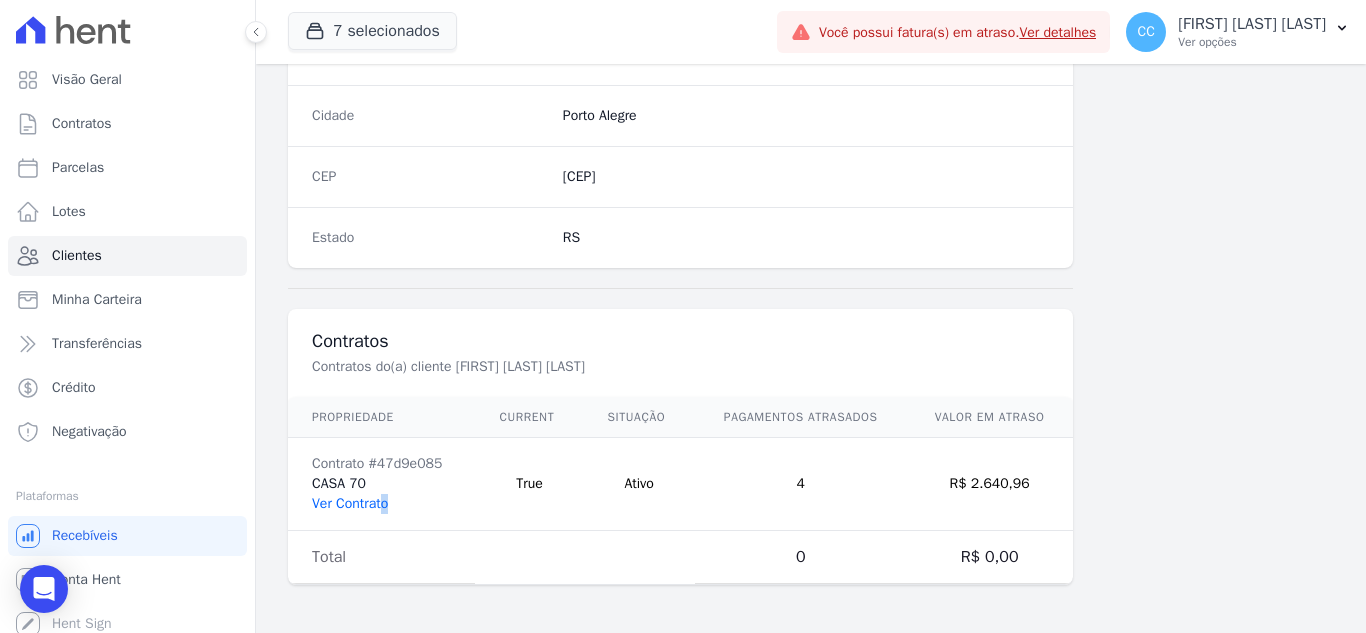 drag, startPoint x: 402, startPoint y: 515, endPoint x: 386, endPoint y: 510, distance: 16.763054 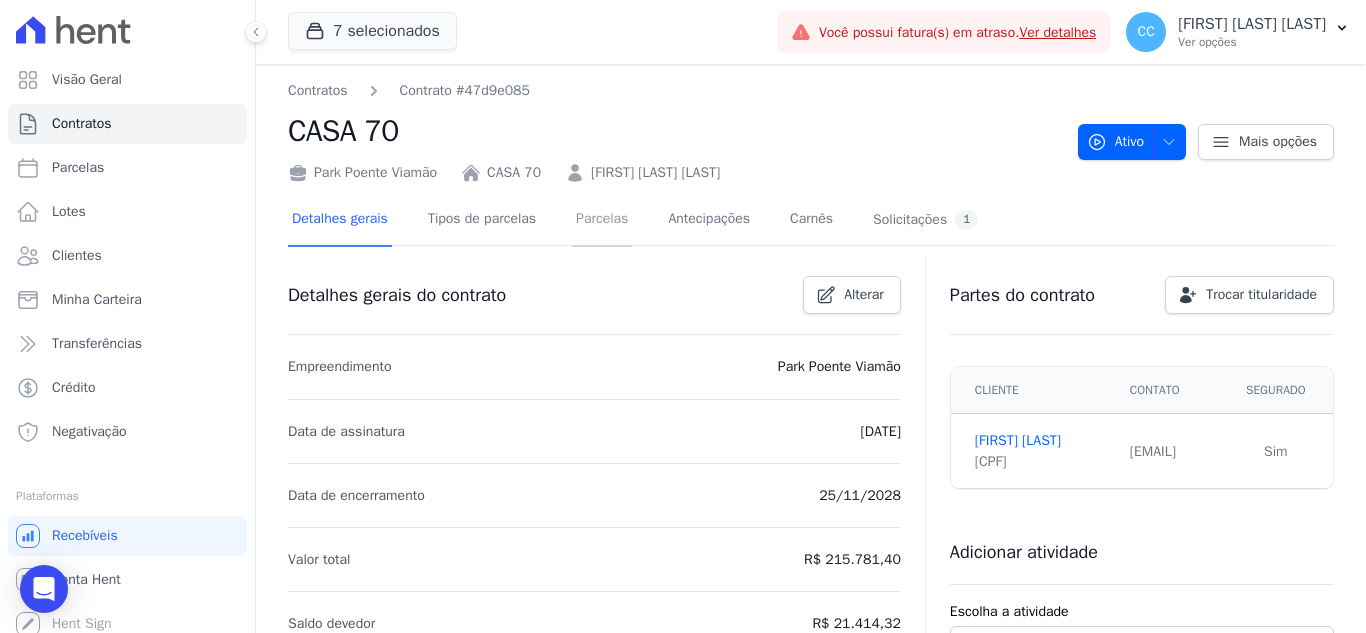 click on "Parcelas" at bounding box center [602, 220] 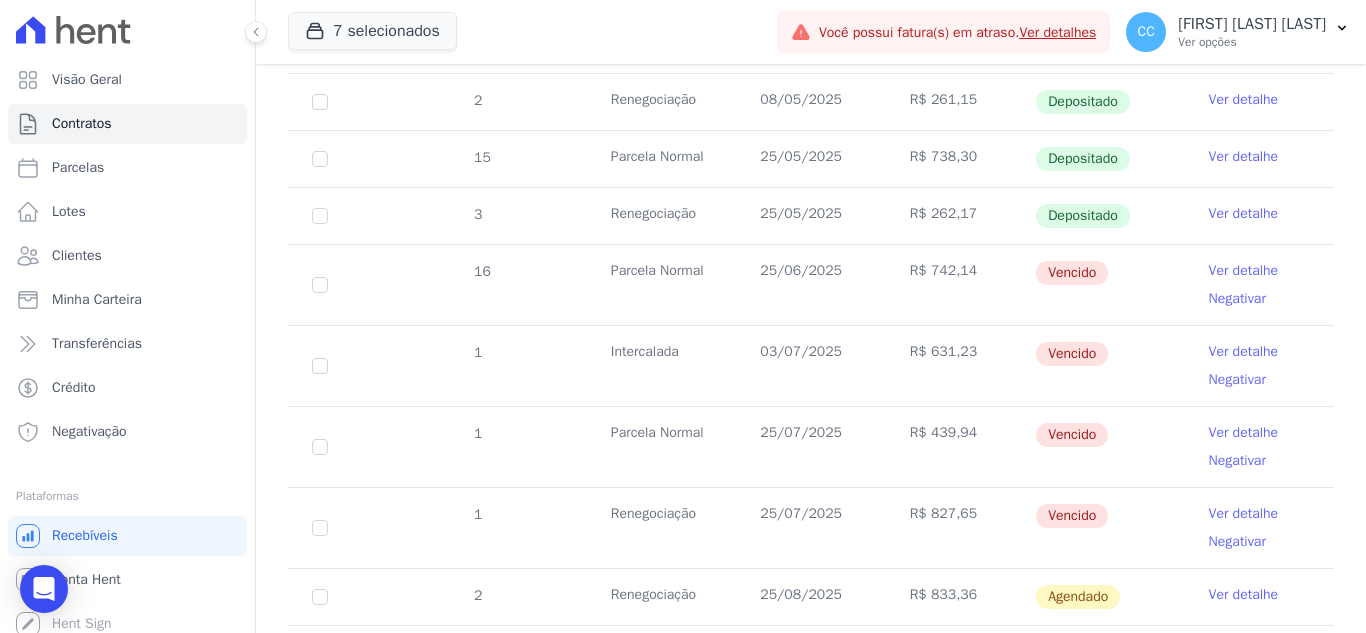 scroll, scrollTop: 700, scrollLeft: 0, axis: vertical 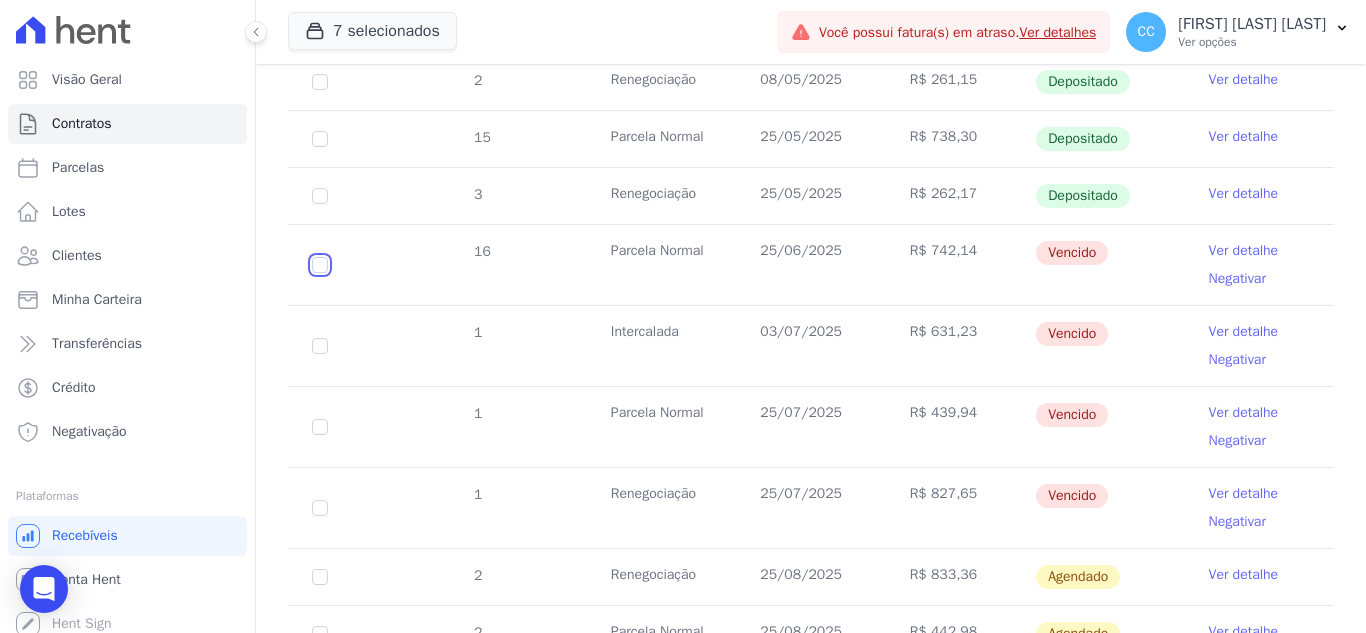 click at bounding box center [320, 265] 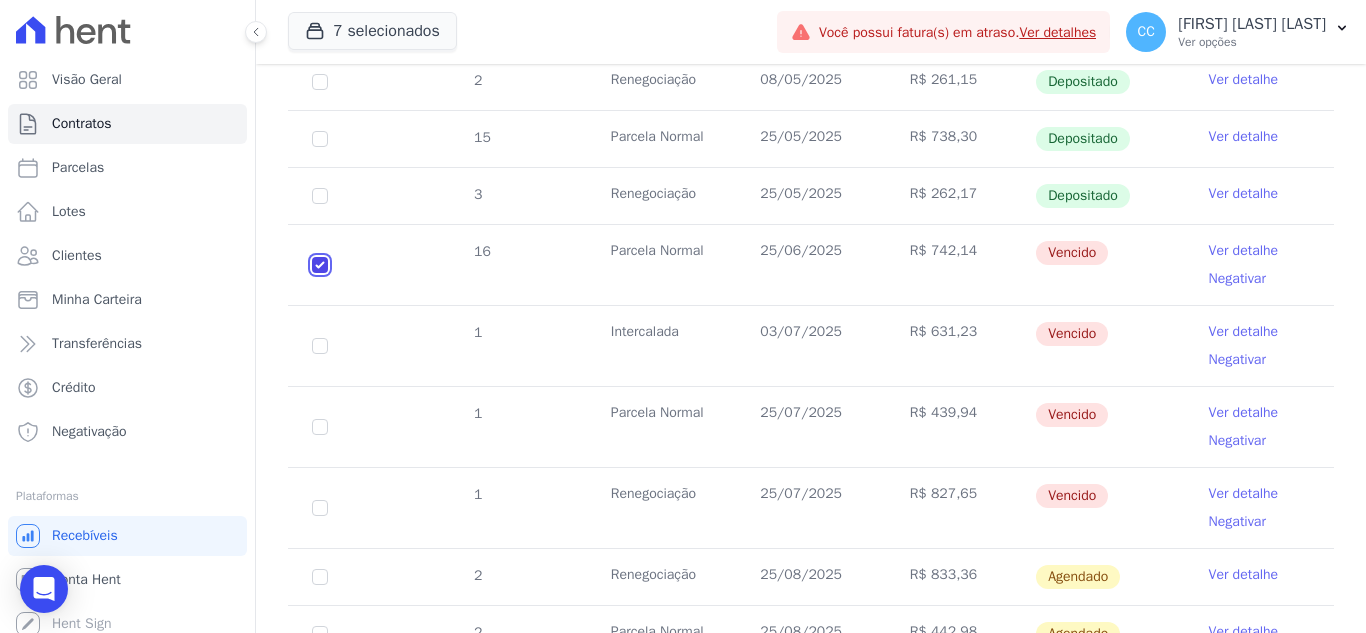 checkbox on "true" 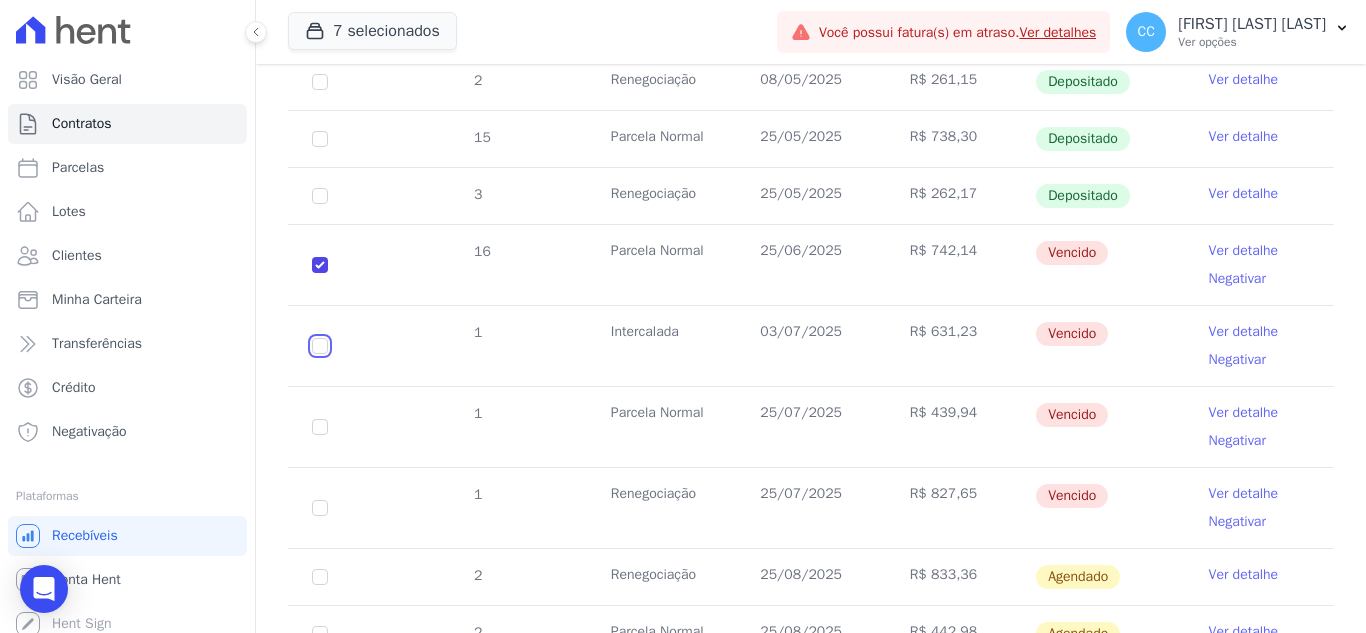 click at bounding box center [320, 265] 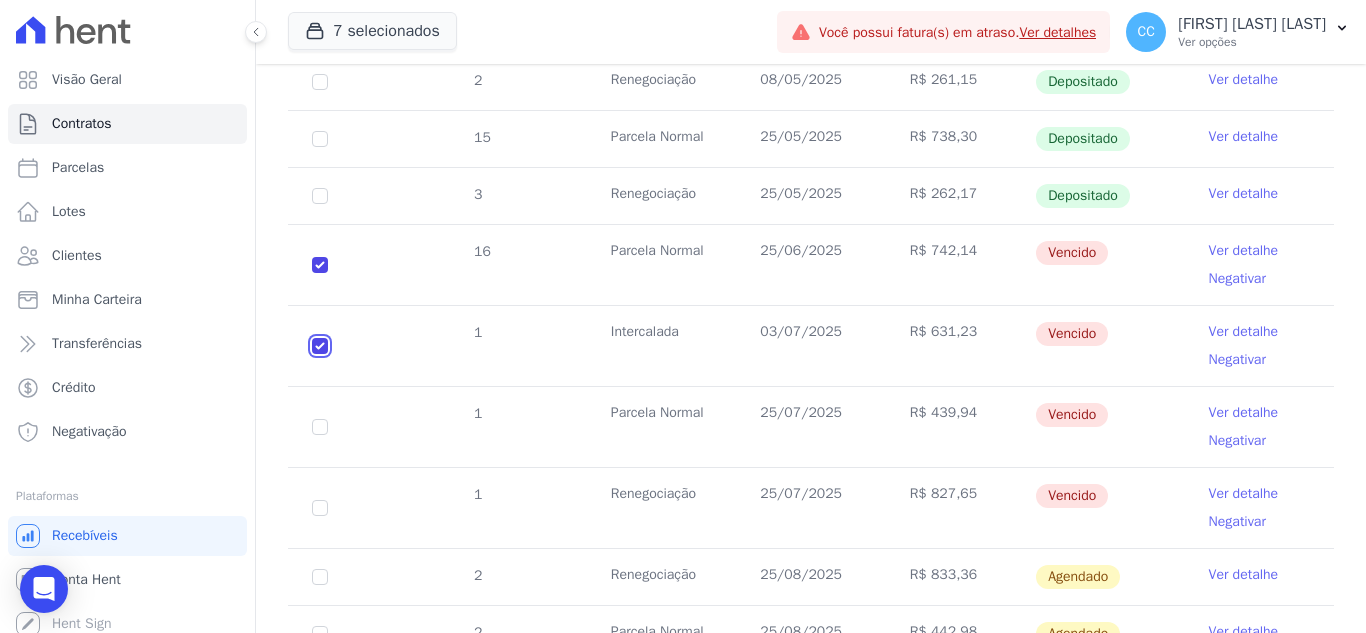 checkbox on "true" 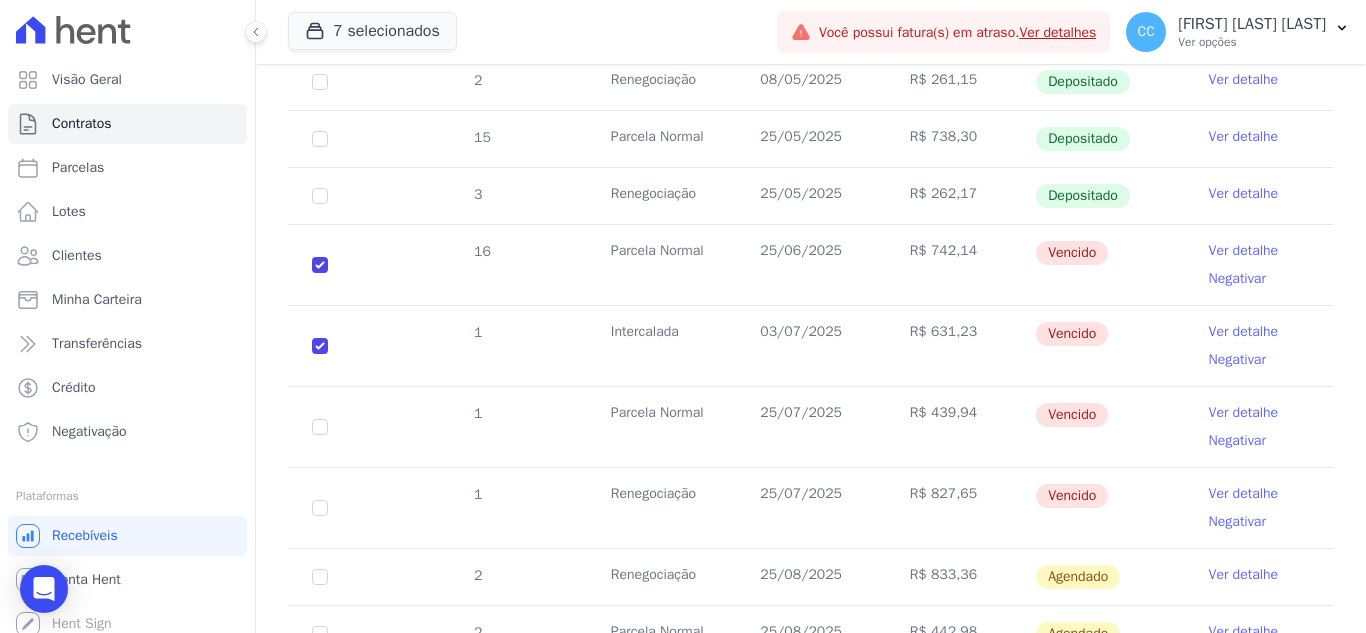click on "1" at bounding box center [320, 427] 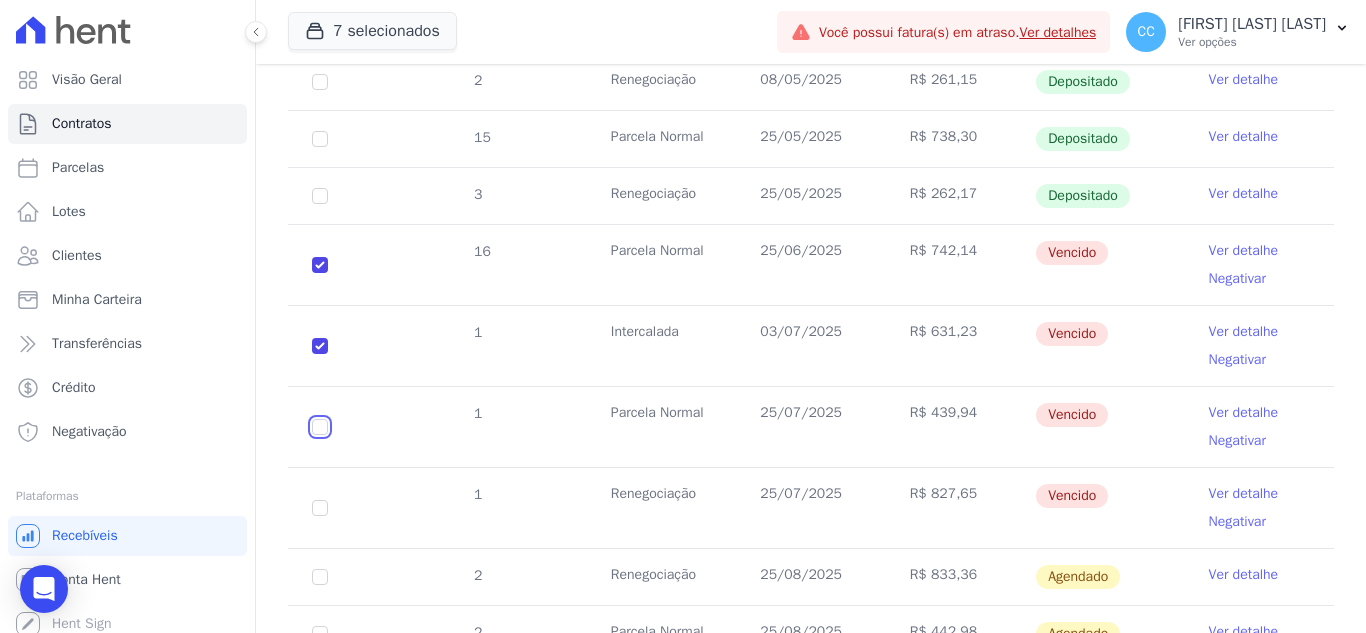 click at bounding box center (320, 265) 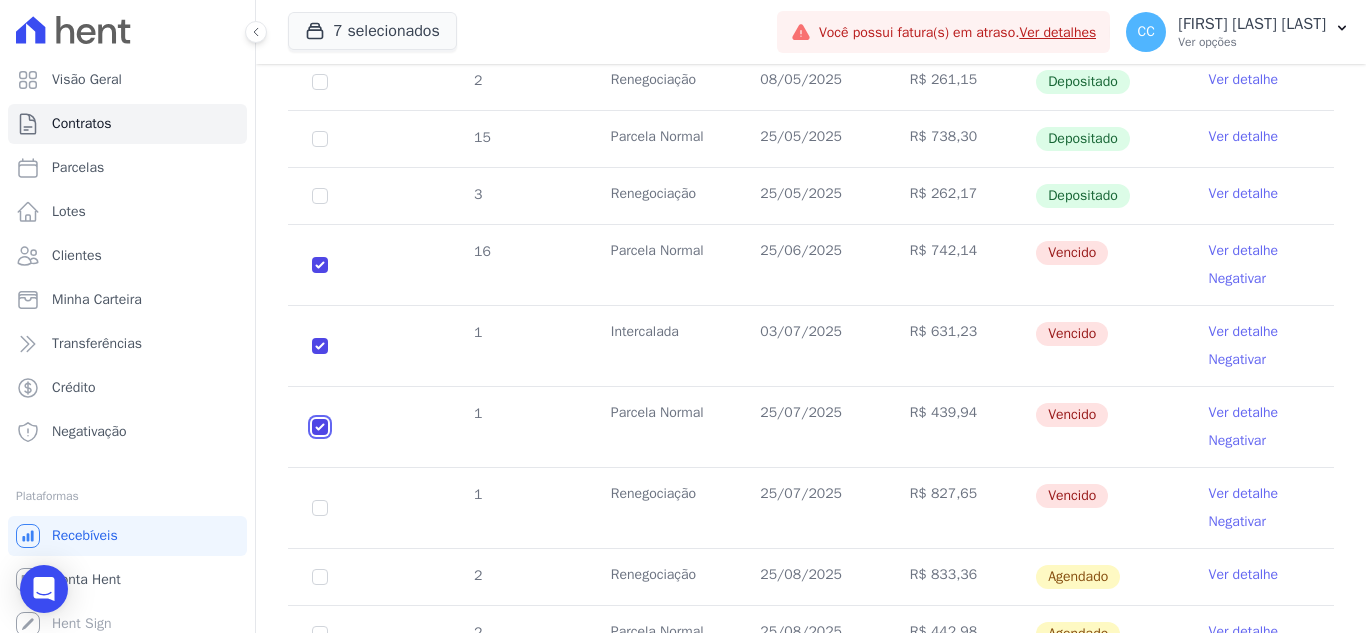 checkbox on "true" 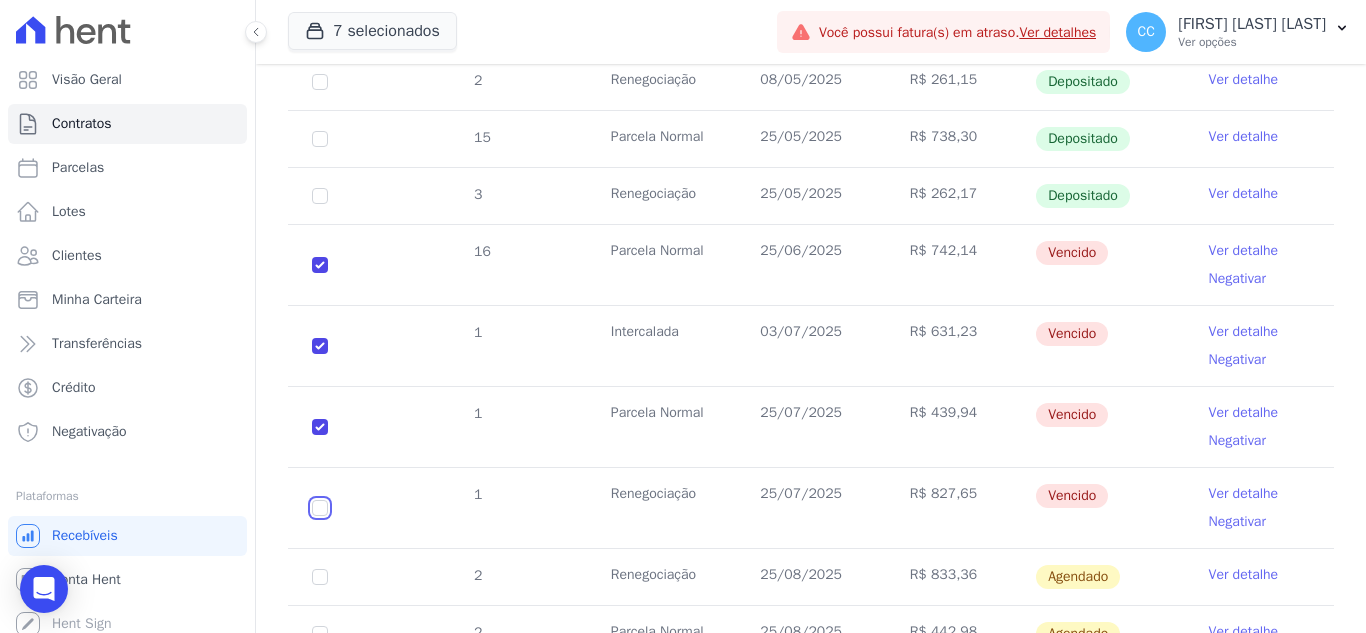 click at bounding box center (320, 265) 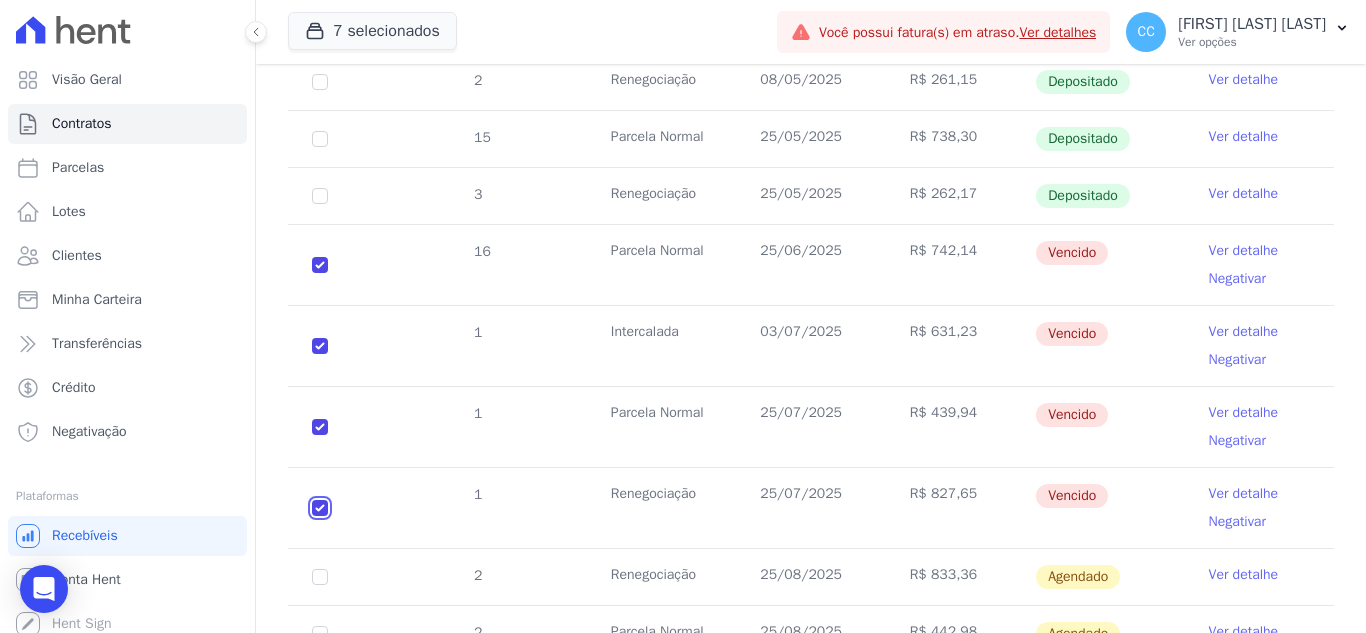 checkbox on "true" 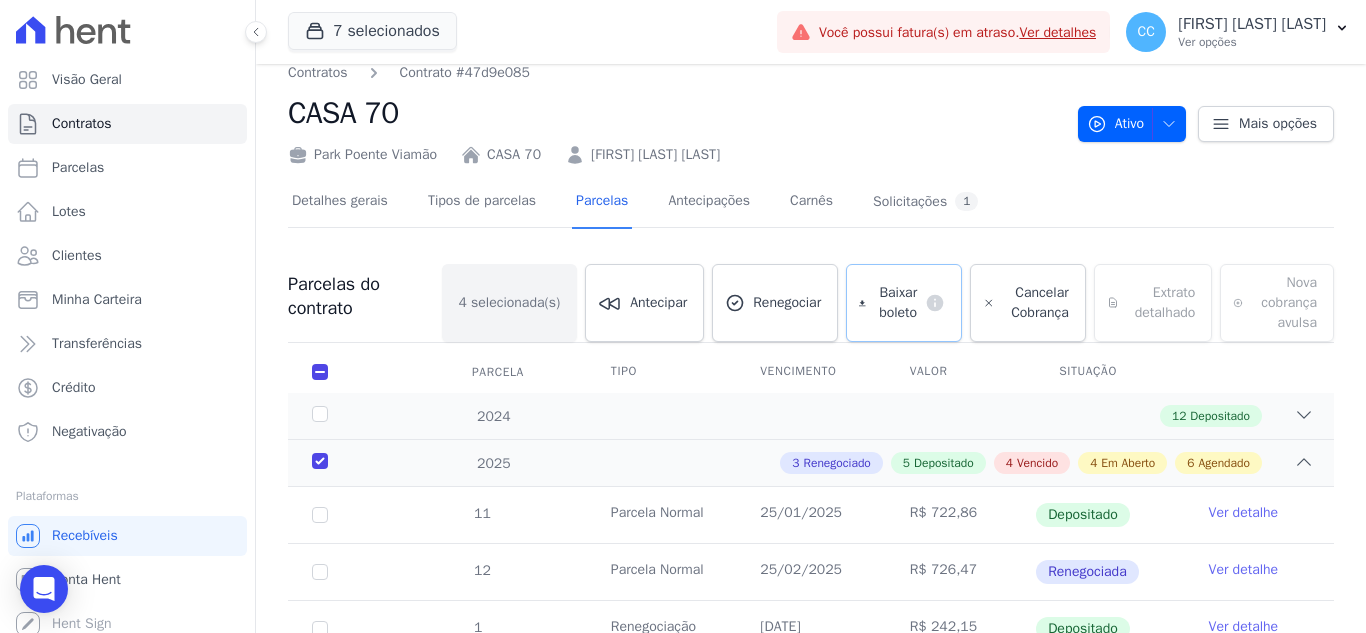 scroll, scrollTop: 0, scrollLeft: 0, axis: both 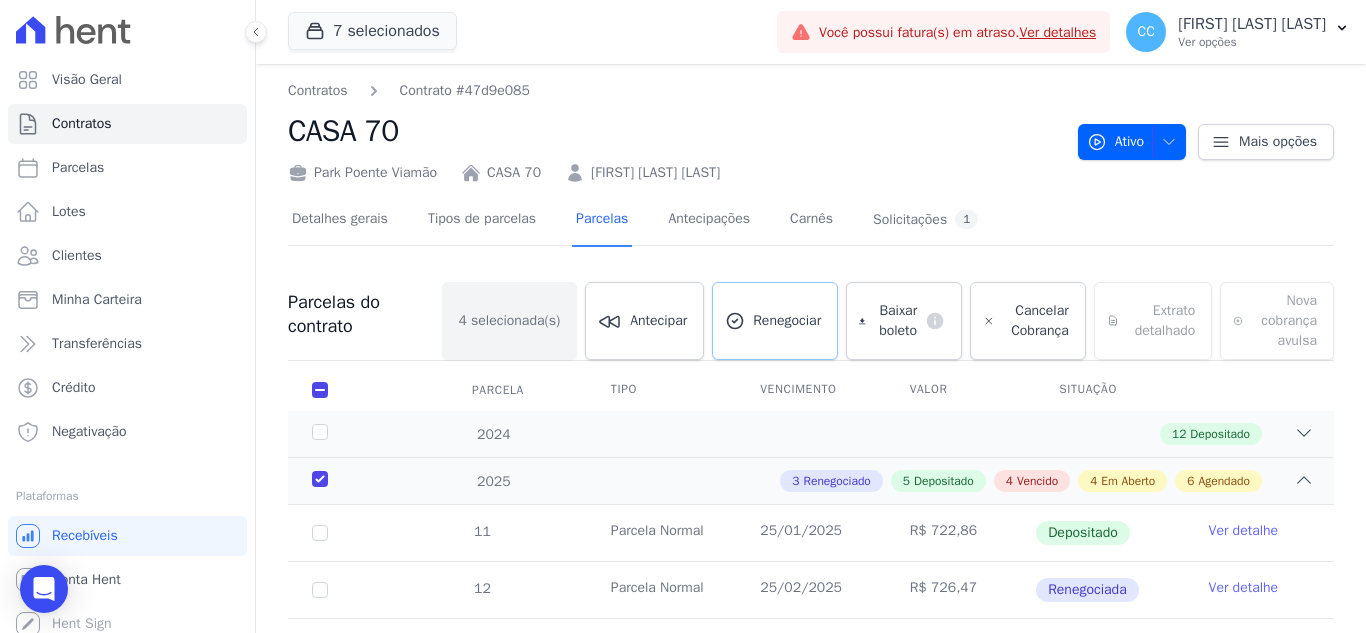 click on "Renegociar" at bounding box center [787, 321] 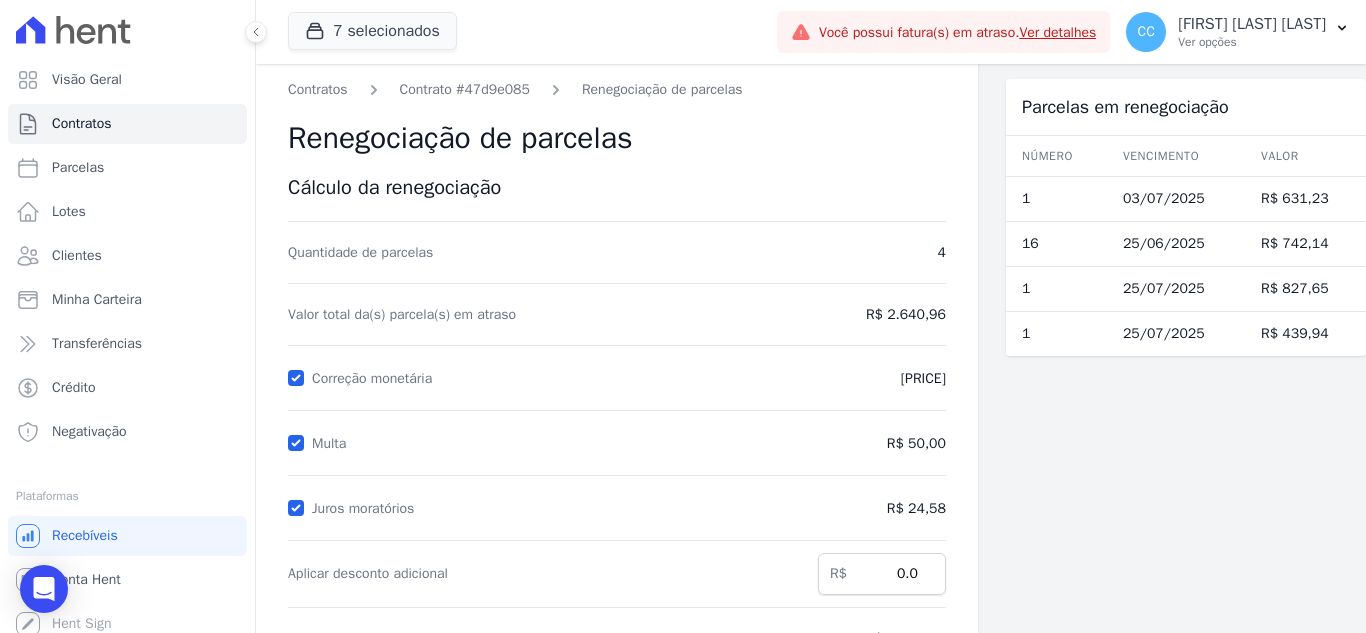 scroll, scrollTop: 0, scrollLeft: 0, axis: both 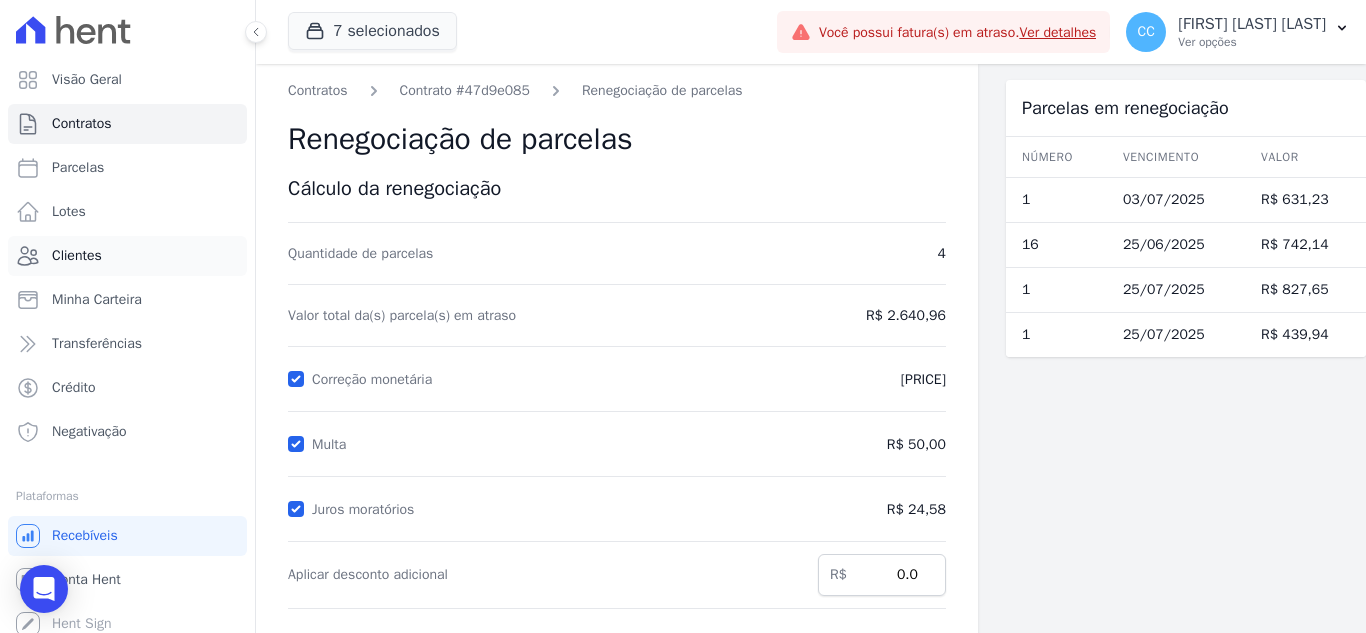 click on "Clientes" at bounding box center (77, 256) 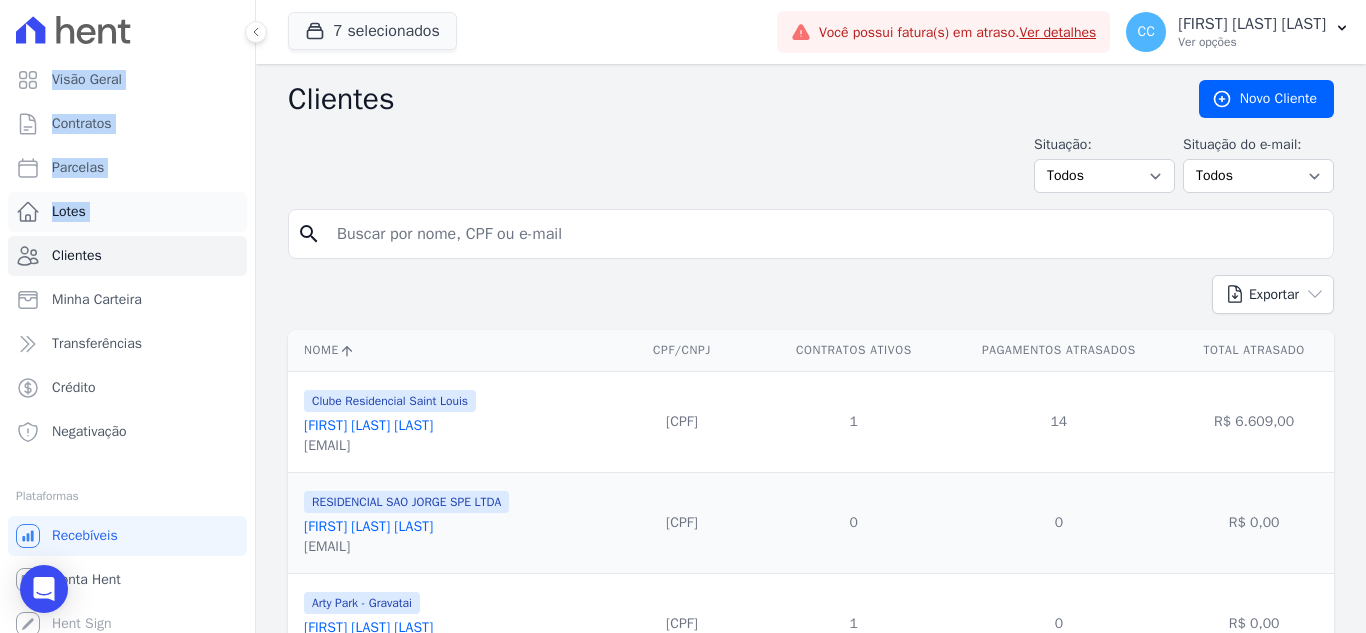 drag, startPoint x: 582, startPoint y: 238, endPoint x: 16, endPoint y: 231, distance: 566.0433 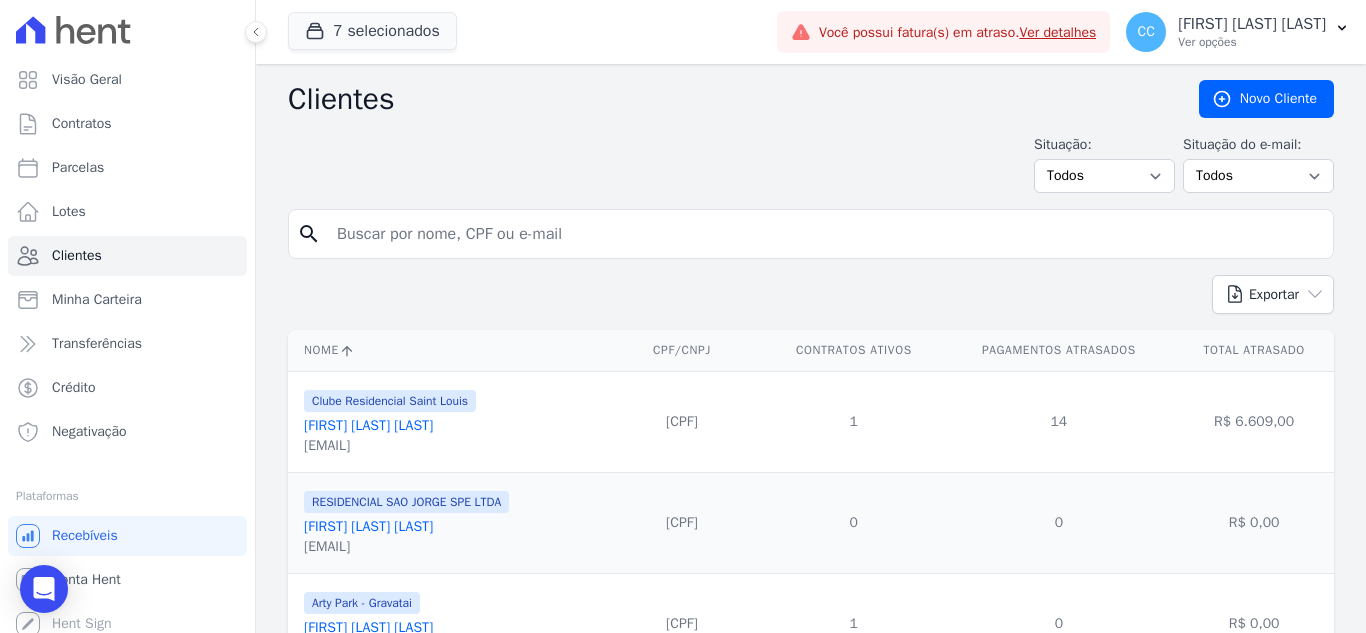 click at bounding box center [825, 234] 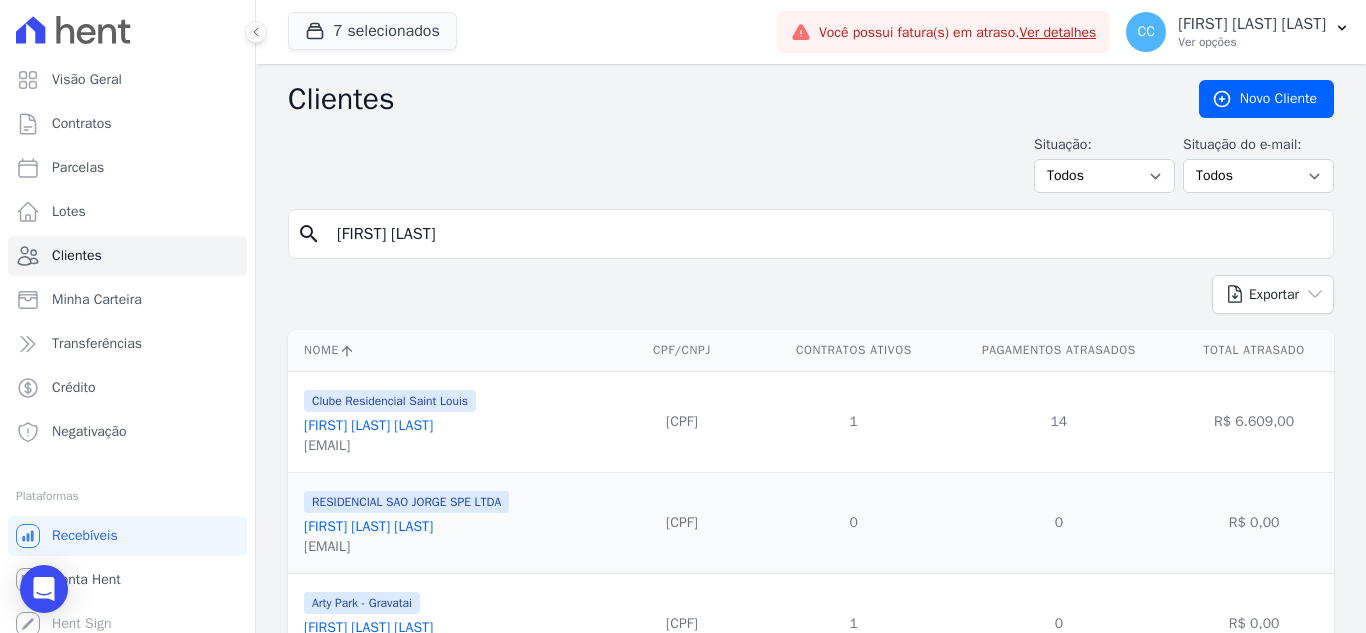 type on "[FIRST] [LAST]" 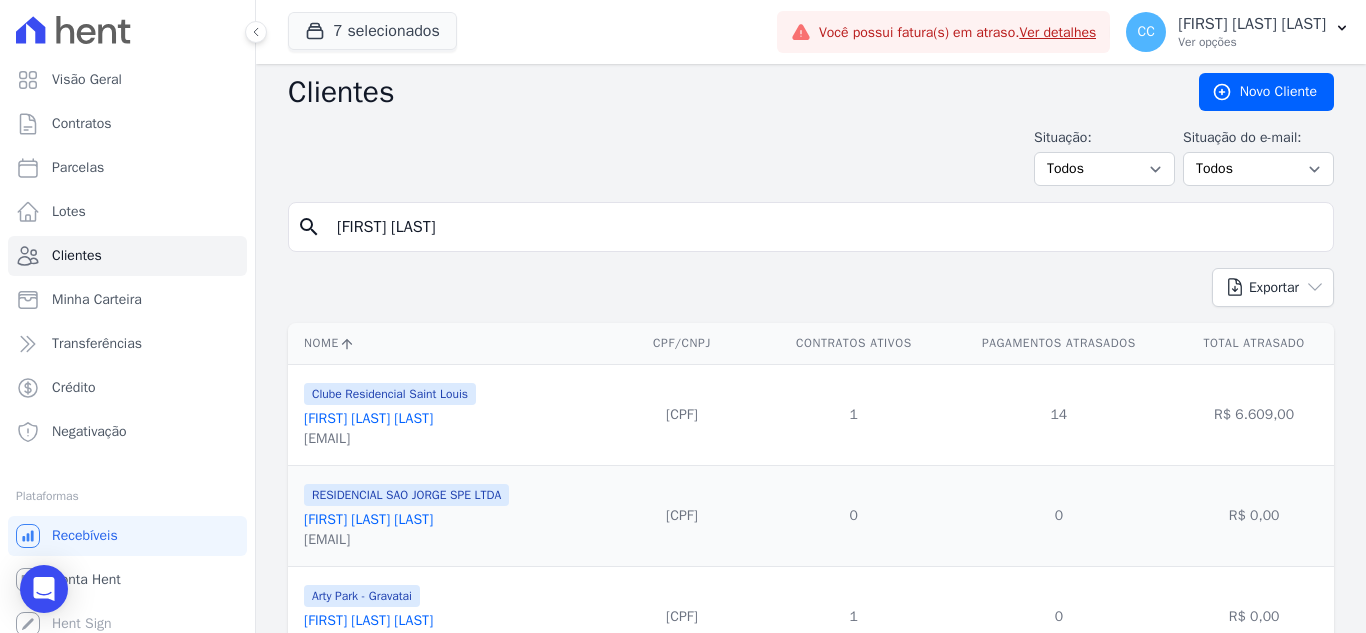 scroll, scrollTop: 0, scrollLeft: 0, axis: both 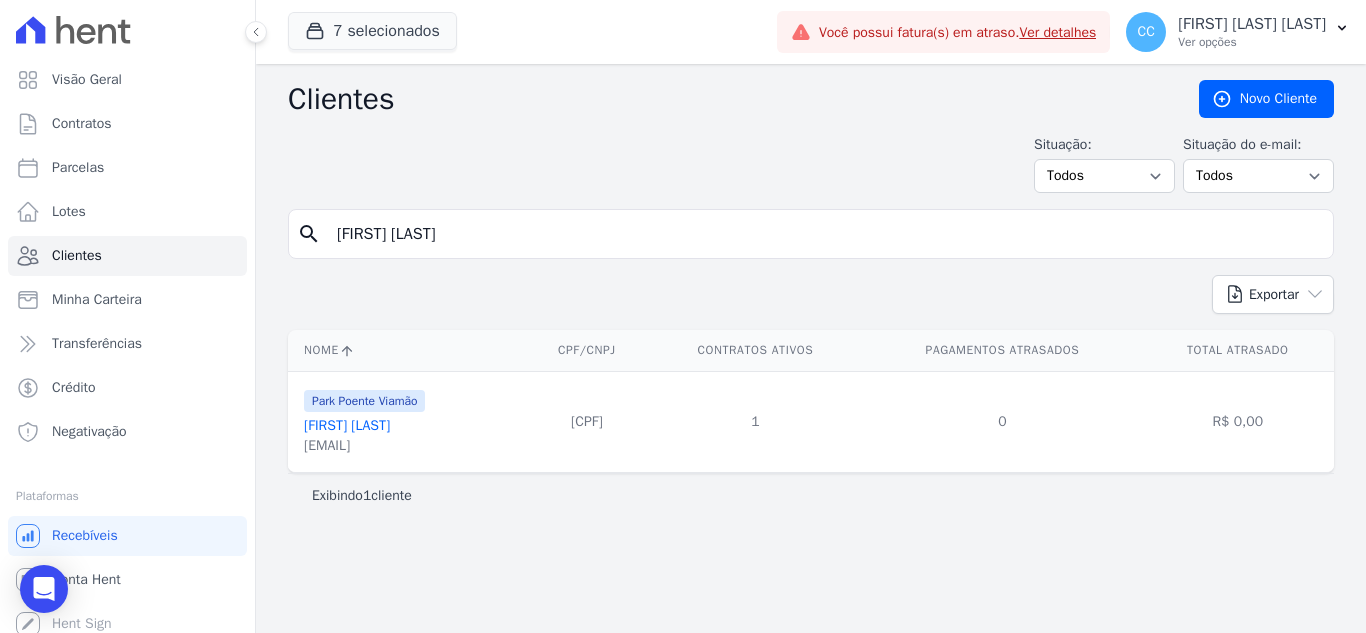 click on "[FIRST] [LAST]" at bounding box center (347, 425) 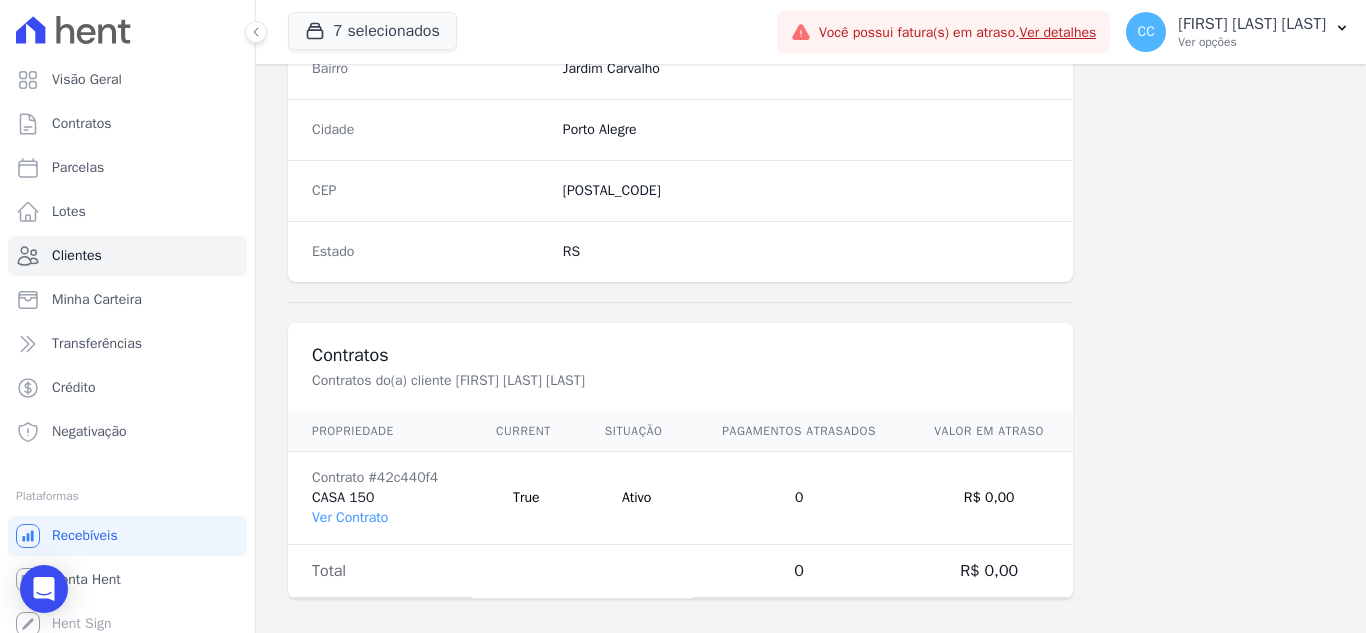 scroll, scrollTop: 1238, scrollLeft: 0, axis: vertical 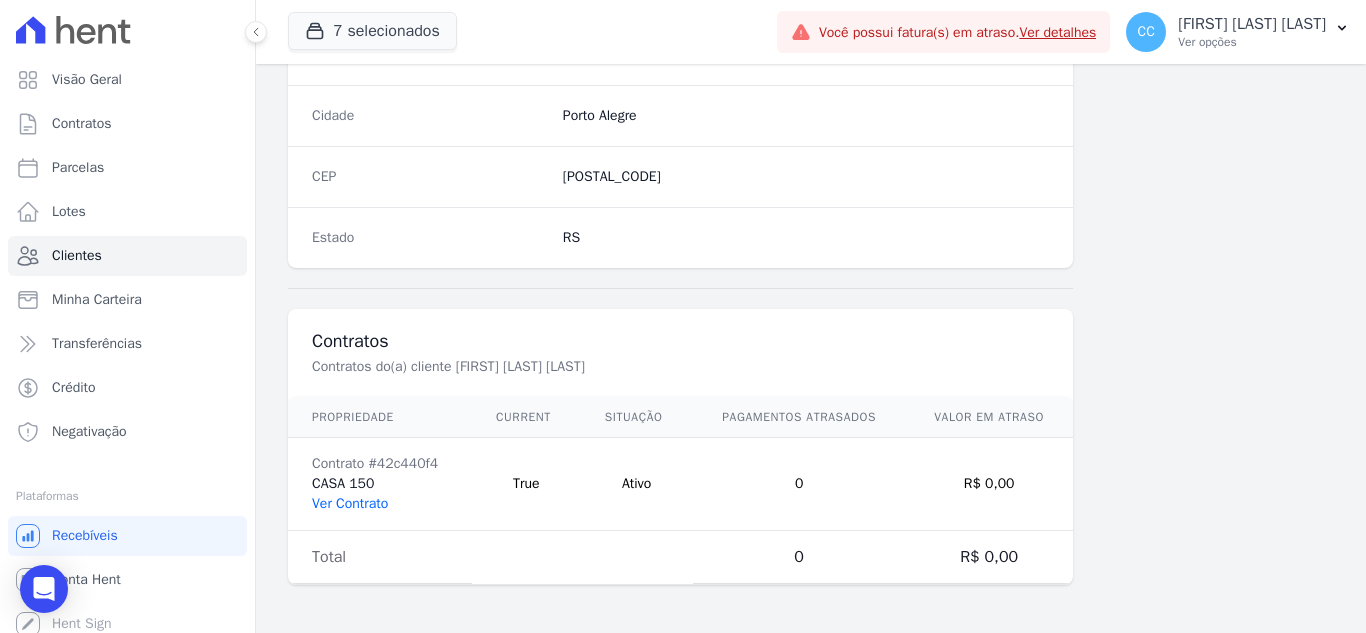click on "Ver Contrato" at bounding box center (350, 503) 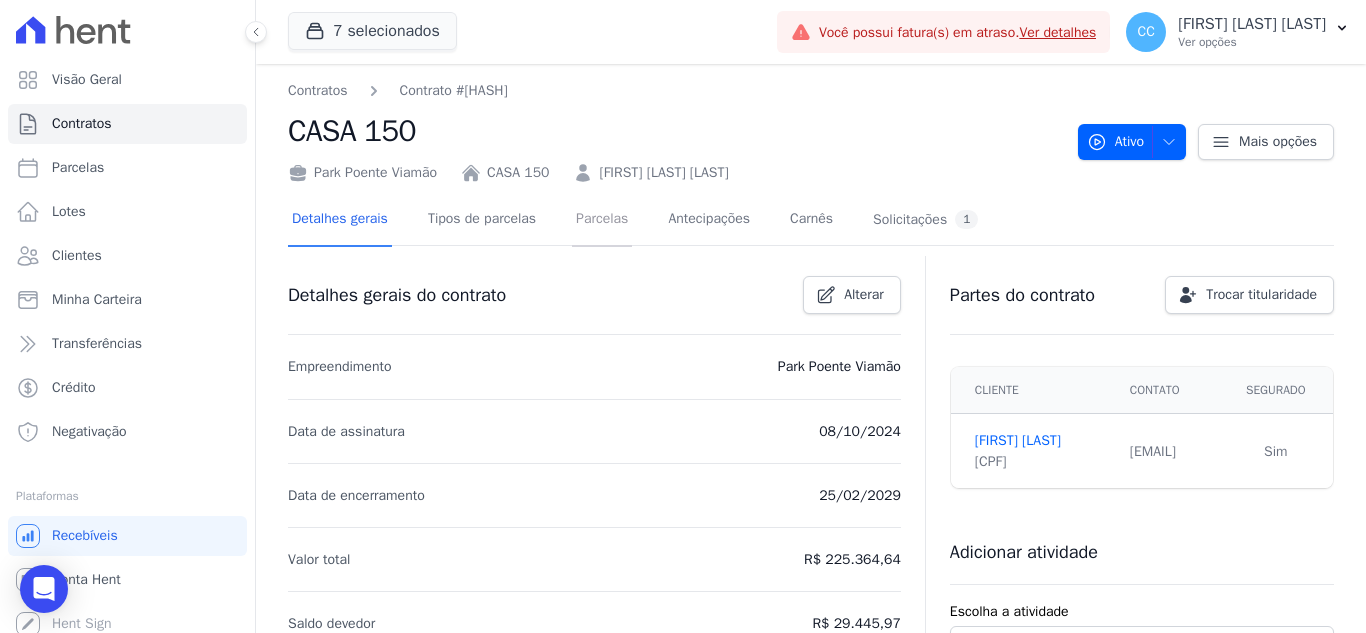 click on "Parcelas" at bounding box center (602, 220) 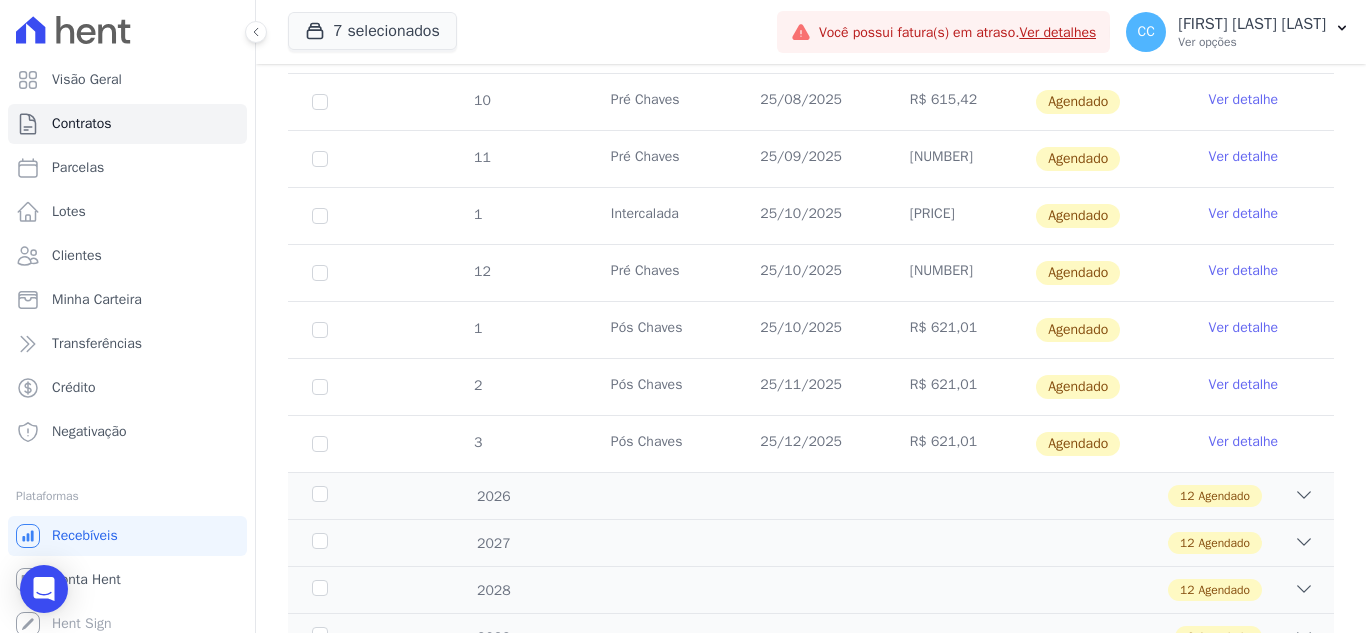 scroll, scrollTop: 800, scrollLeft: 0, axis: vertical 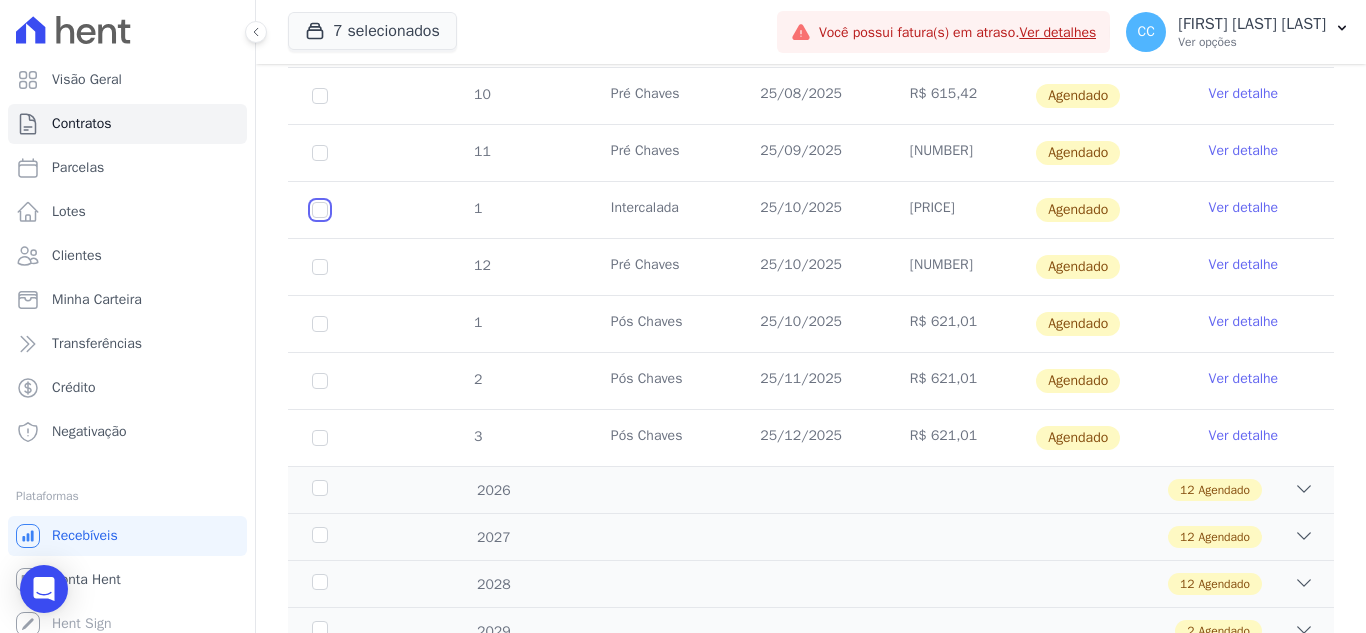 click at bounding box center (320, 96) 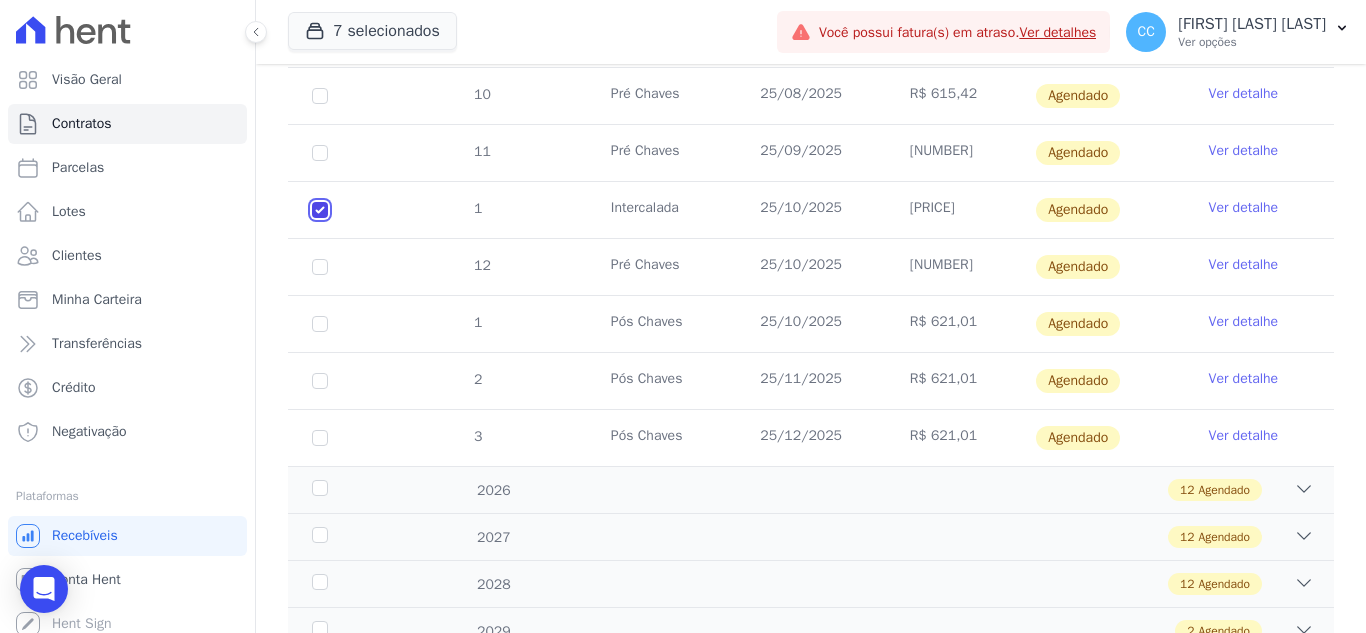 checkbox on "true" 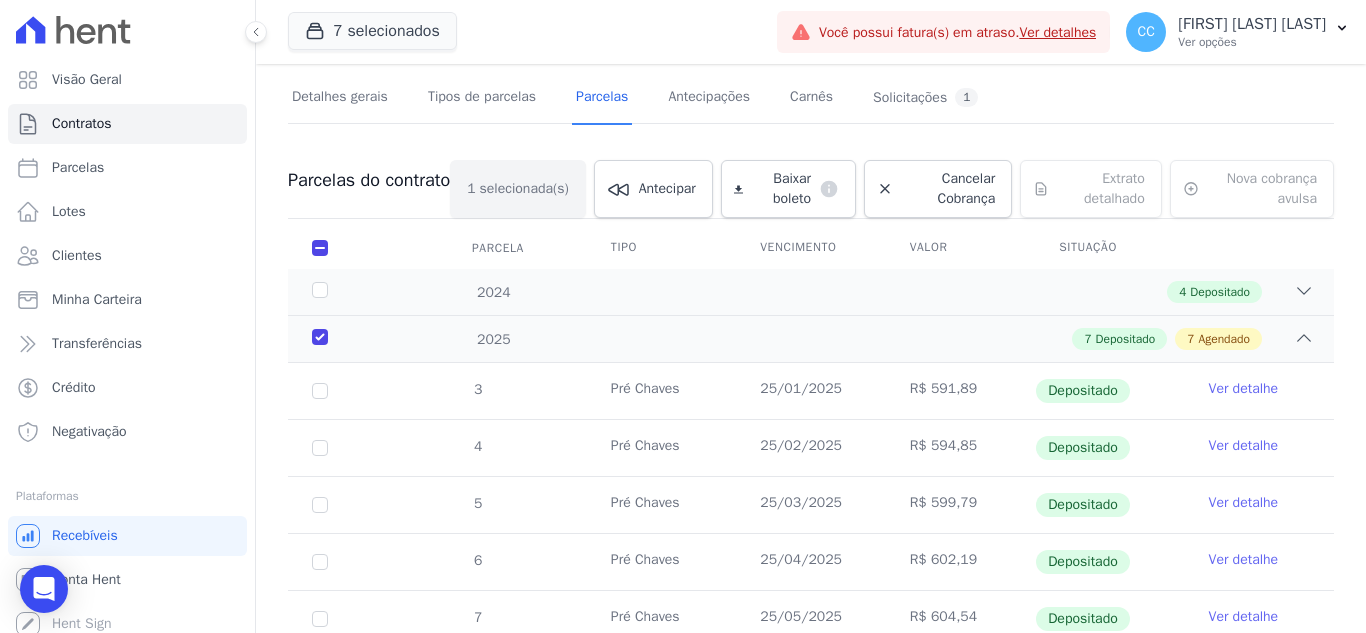 scroll, scrollTop: 0, scrollLeft: 0, axis: both 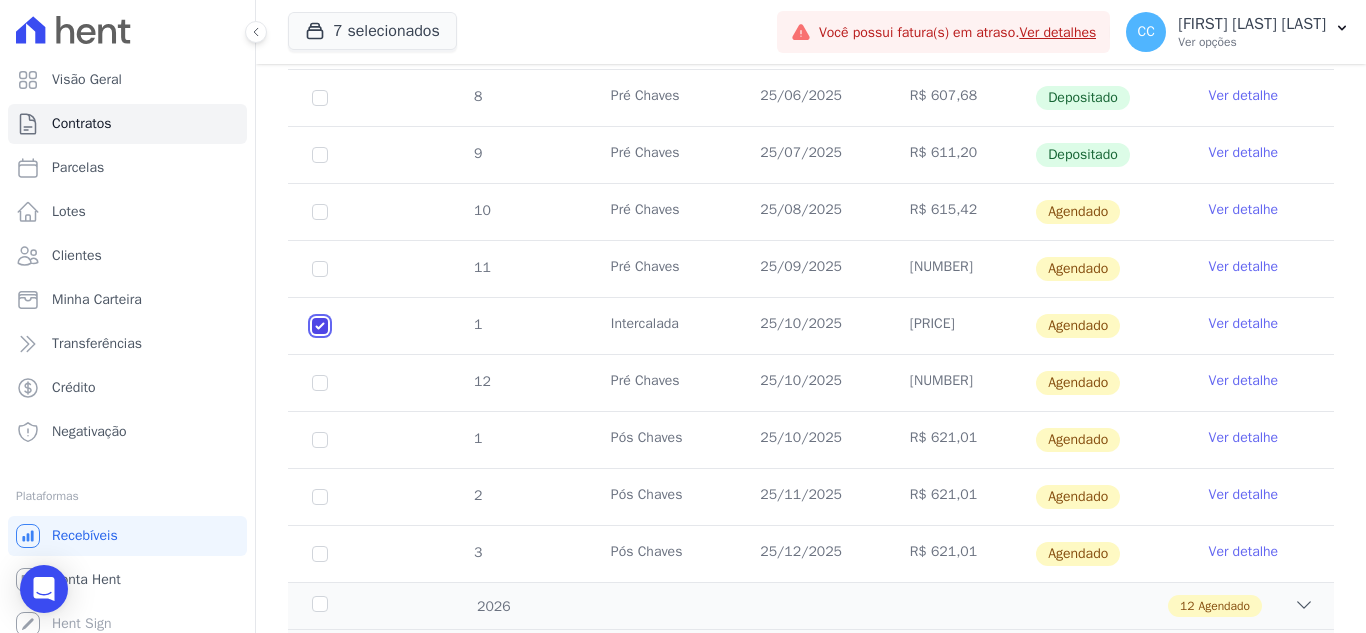 drag, startPoint x: 326, startPoint y: 330, endPoint x: 427, endPoint y: 322, distance: 101.31634 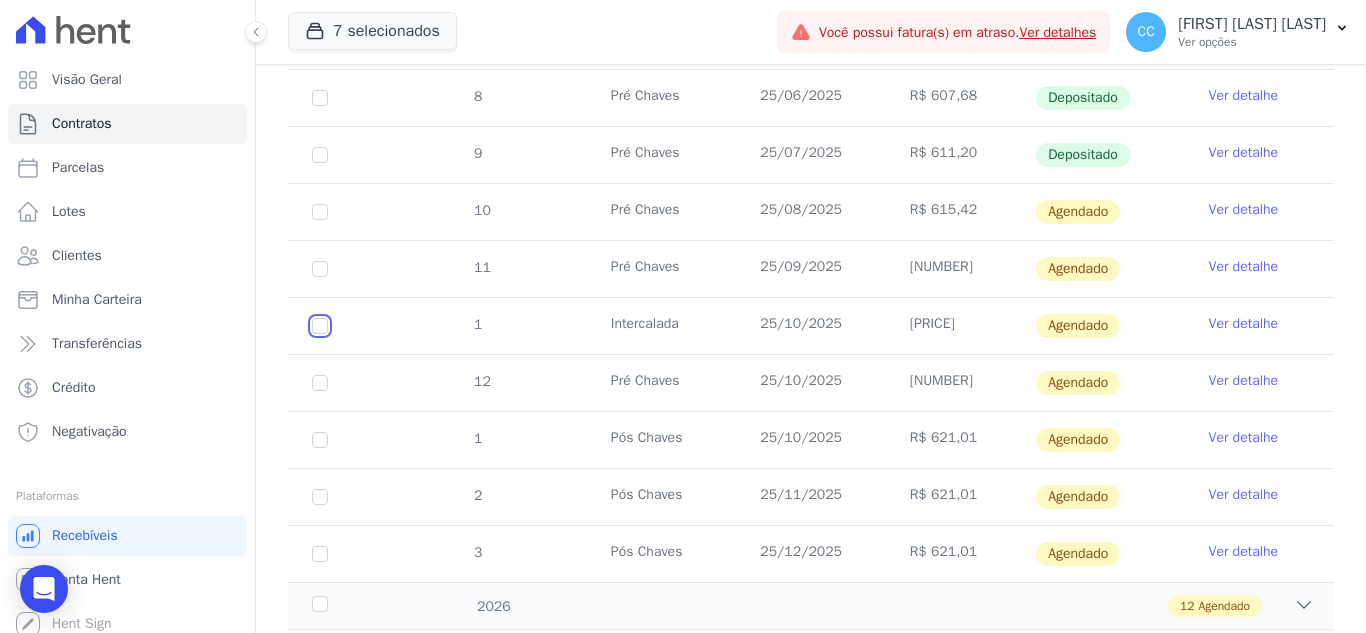 checkbox on "false" 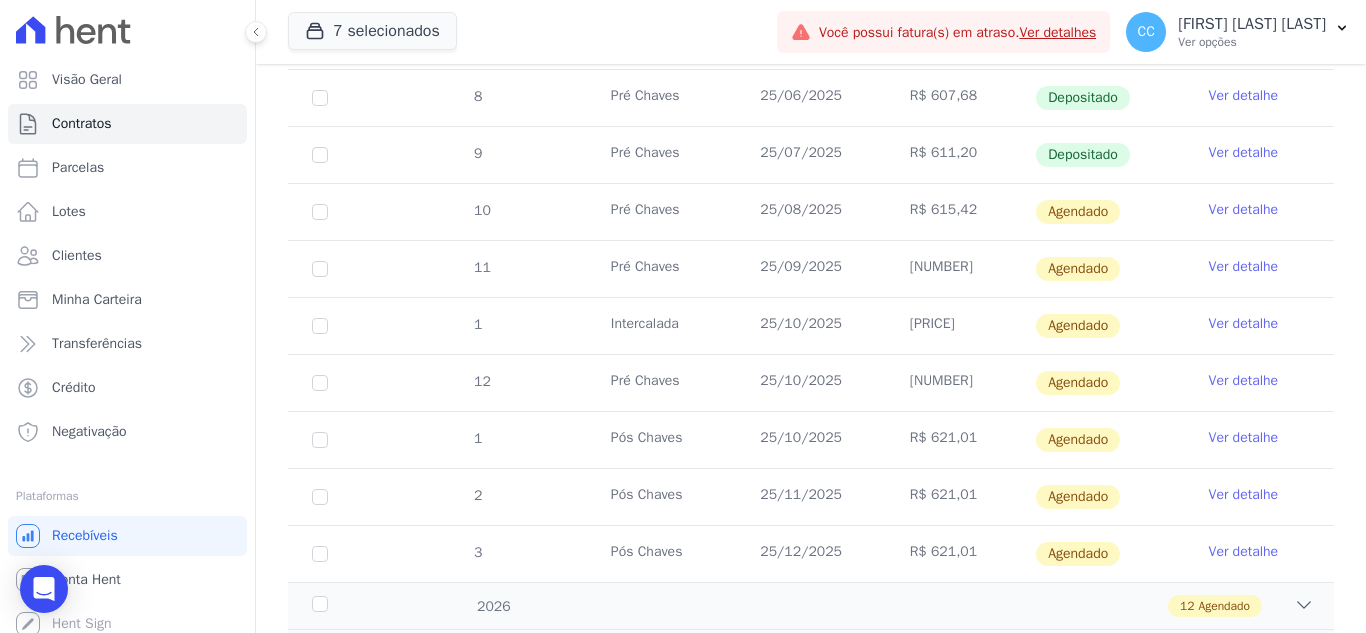 click on "Ver detalhe" at bounding box center (1244, 324) 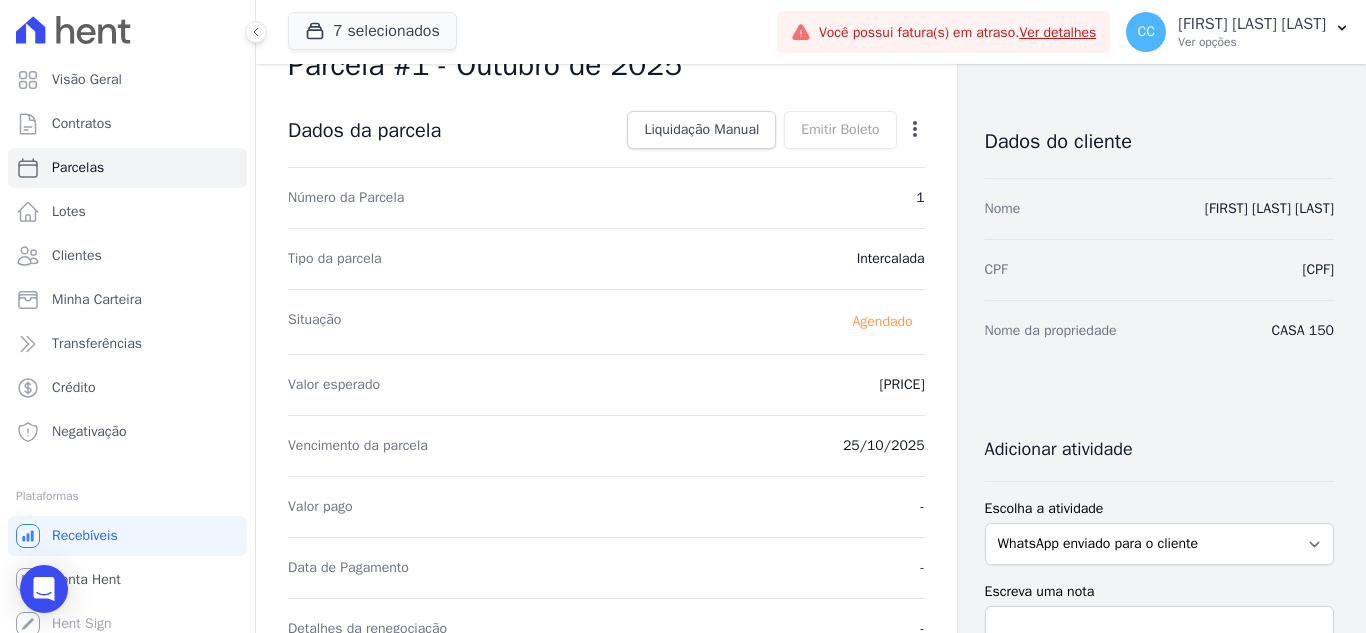 scroll, scrollTop: 200, scrollLeft: 0, axis: vertical 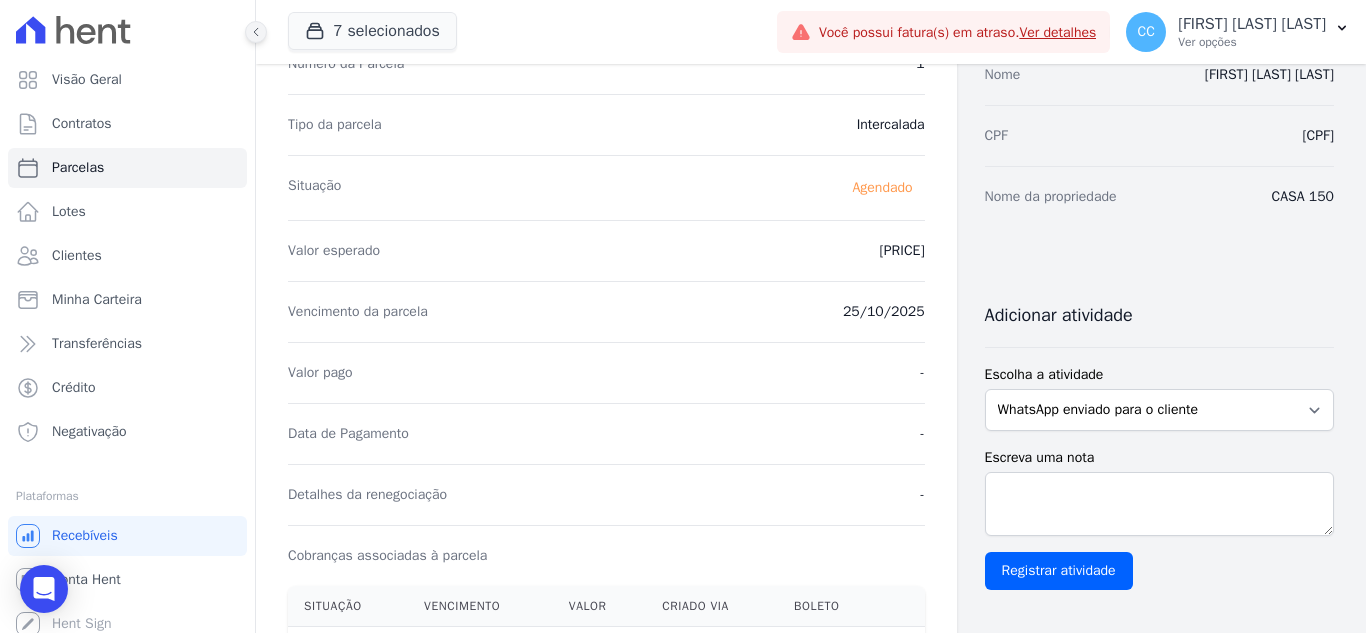 click at bounding box center (256, 32) 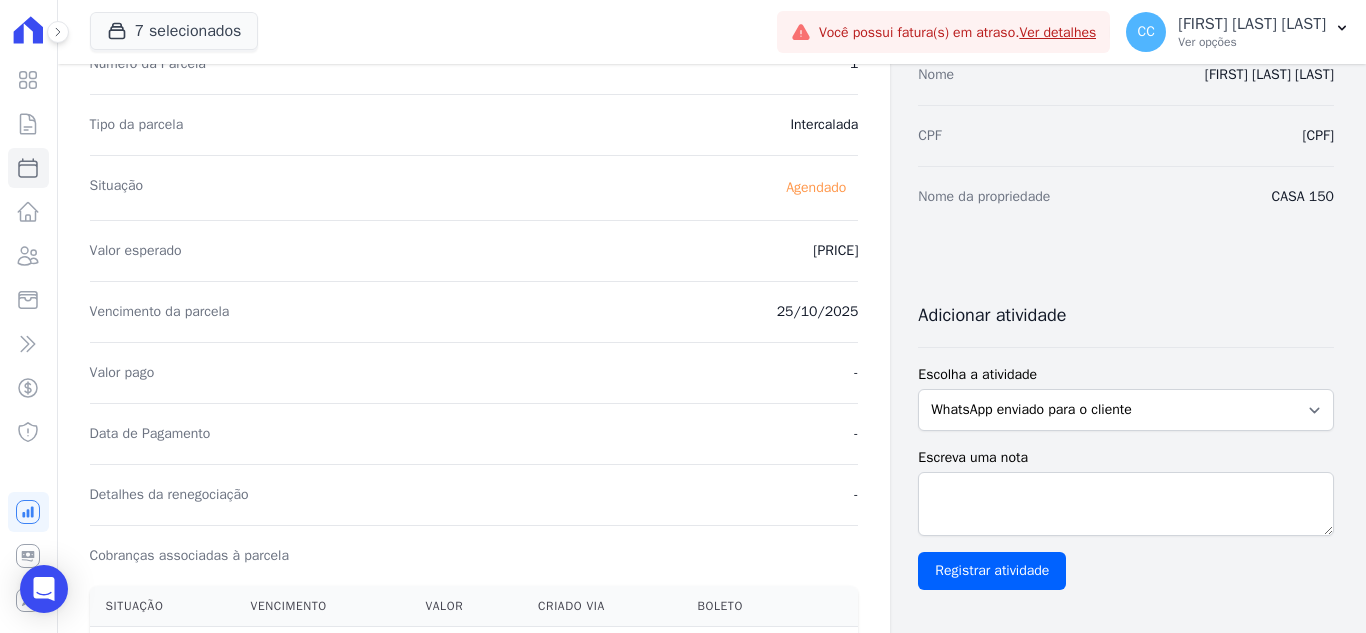 click on "7 selecionados
Apice Incorporadora
Arty Park - Gravatai
Arty Park - JPI
RESIDENCIAL SAO JORGE SPE LTDA
Sant Louis Residences" at bounding box center [712, 32] 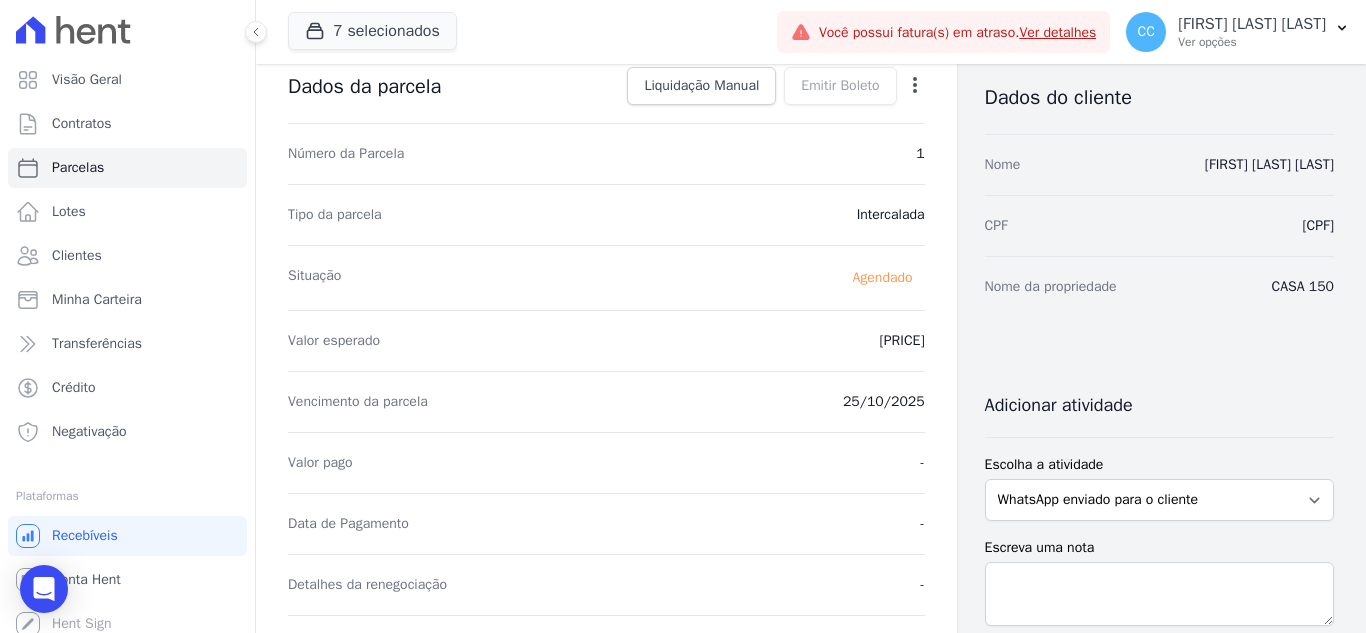scroll, scrollTop: 0, scrollLeft: 0, axis: both 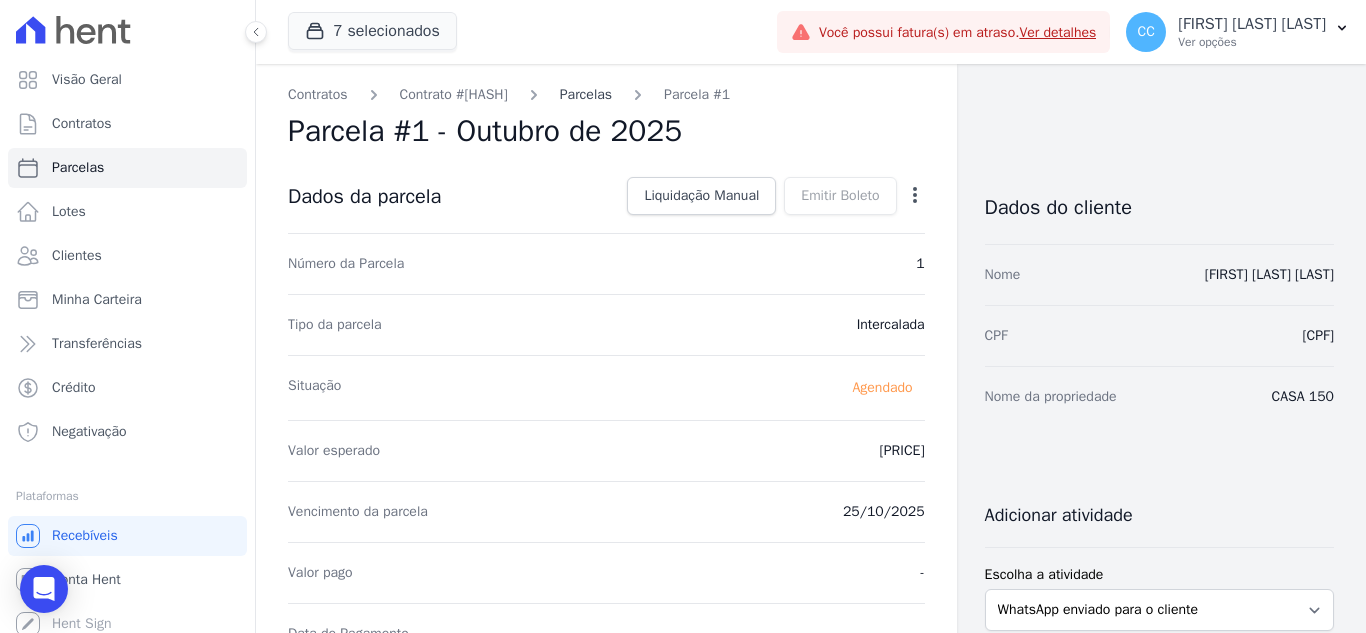 click on "Parcelas" at bounding box center [586, 94] 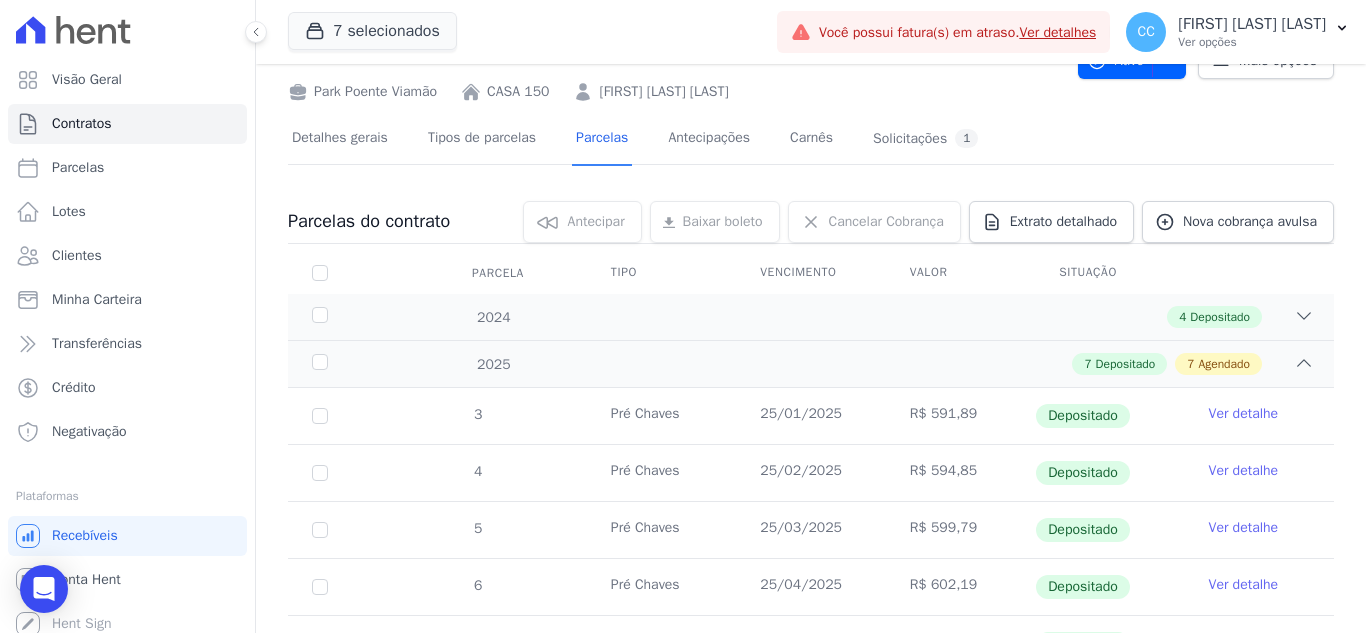 scroll, scrollTop: 0, scrollLeft: 0, axis: both 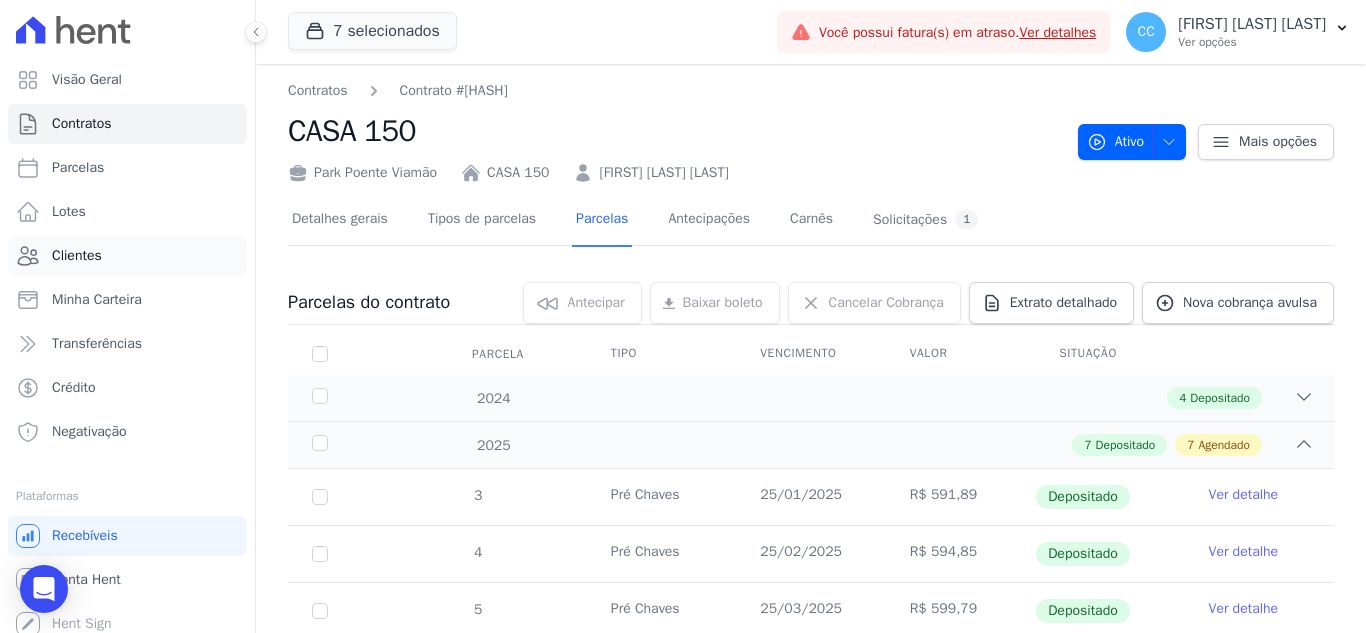 click on "Clientes" at bounding box center (127, 256) 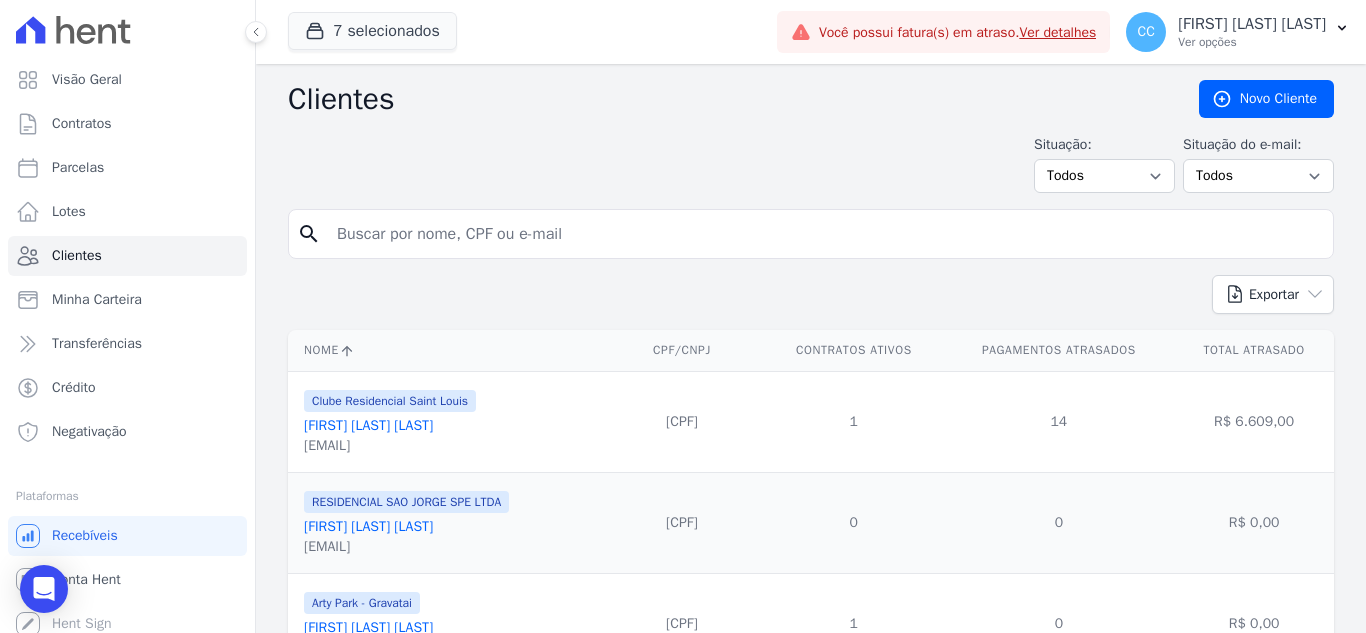 click at bounding box center (825, 234) 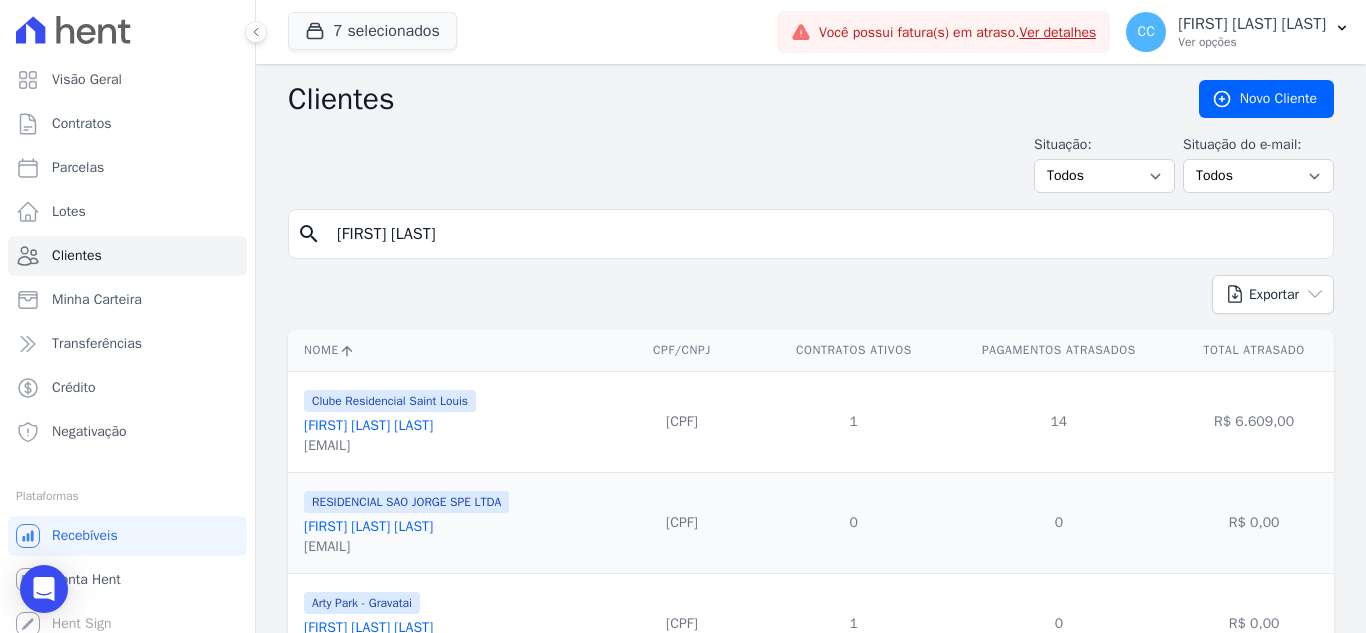 type on "[FIRST] [LAST] [LAST]" 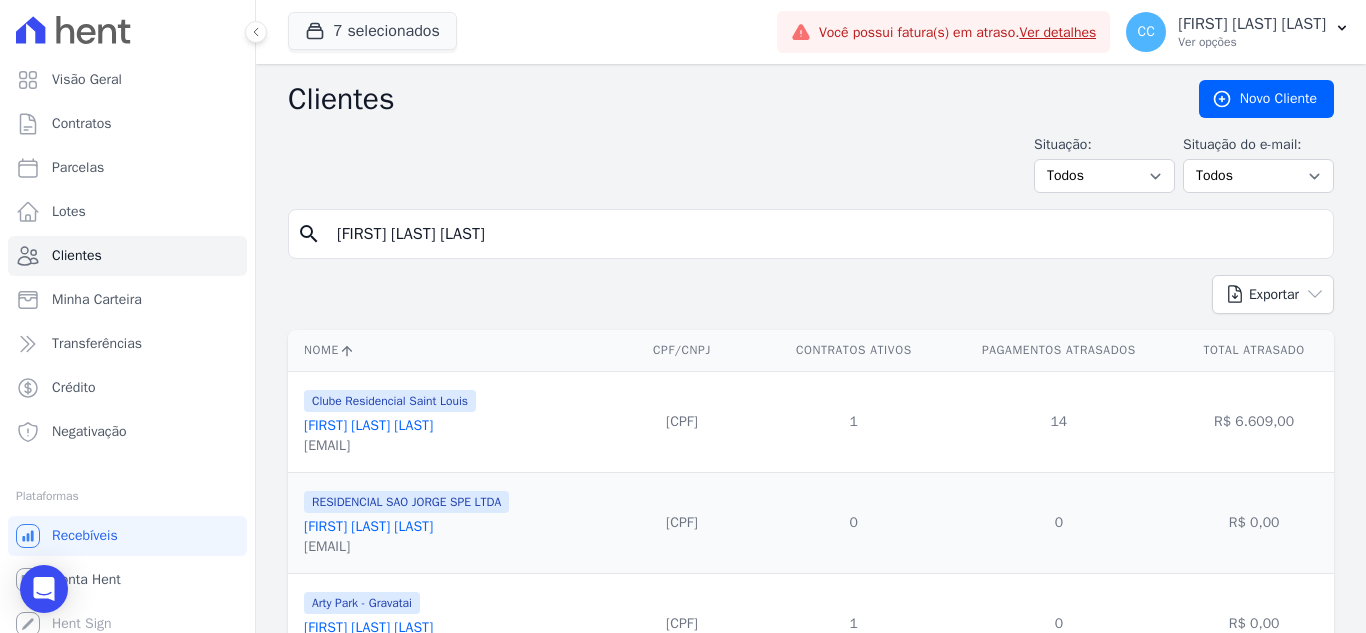 click on "[FIRST] [LAST] [LAST]" at bounding box center (825, 234) 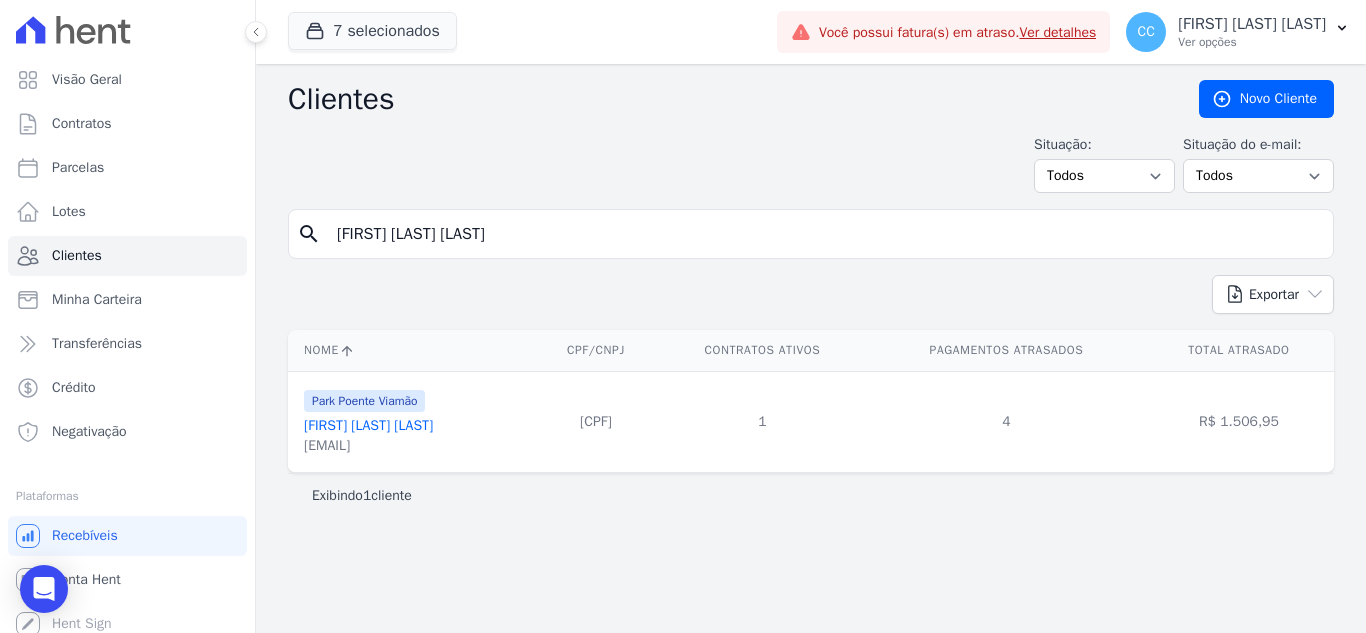 click on "Park Poente Viamão" at bounding box center [368, 400] 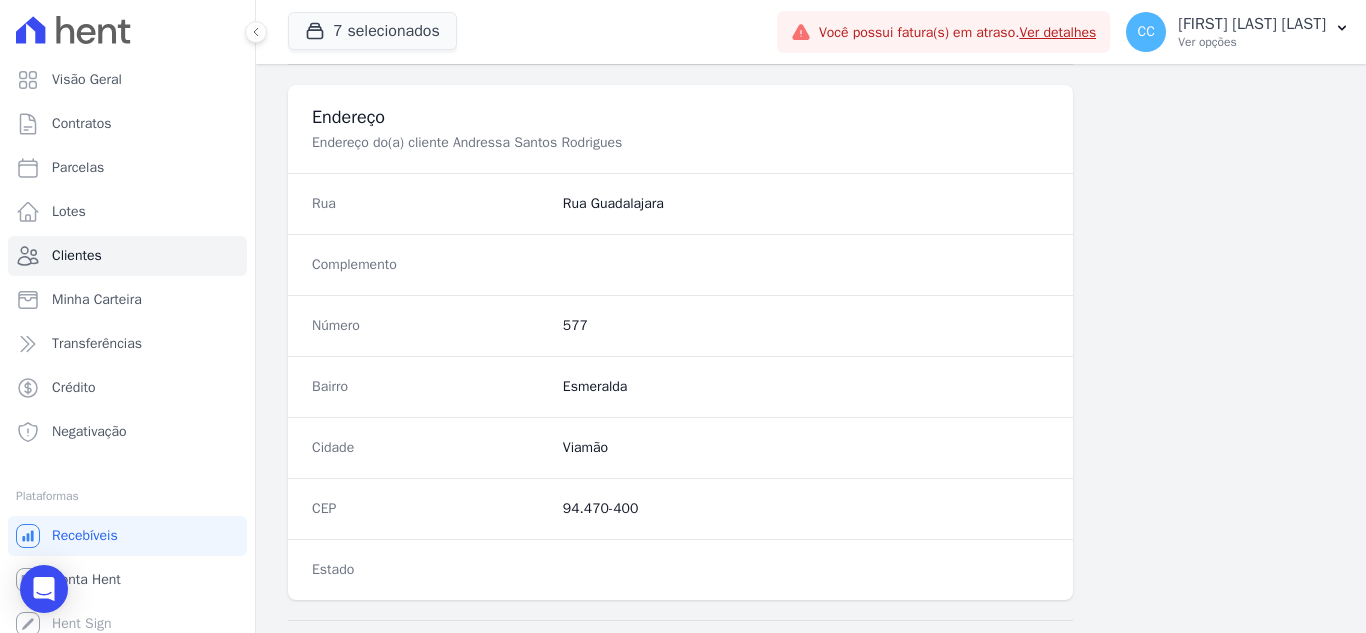 scroll, scrollTop: 1238, scrollLeft: 0, axis: vertical 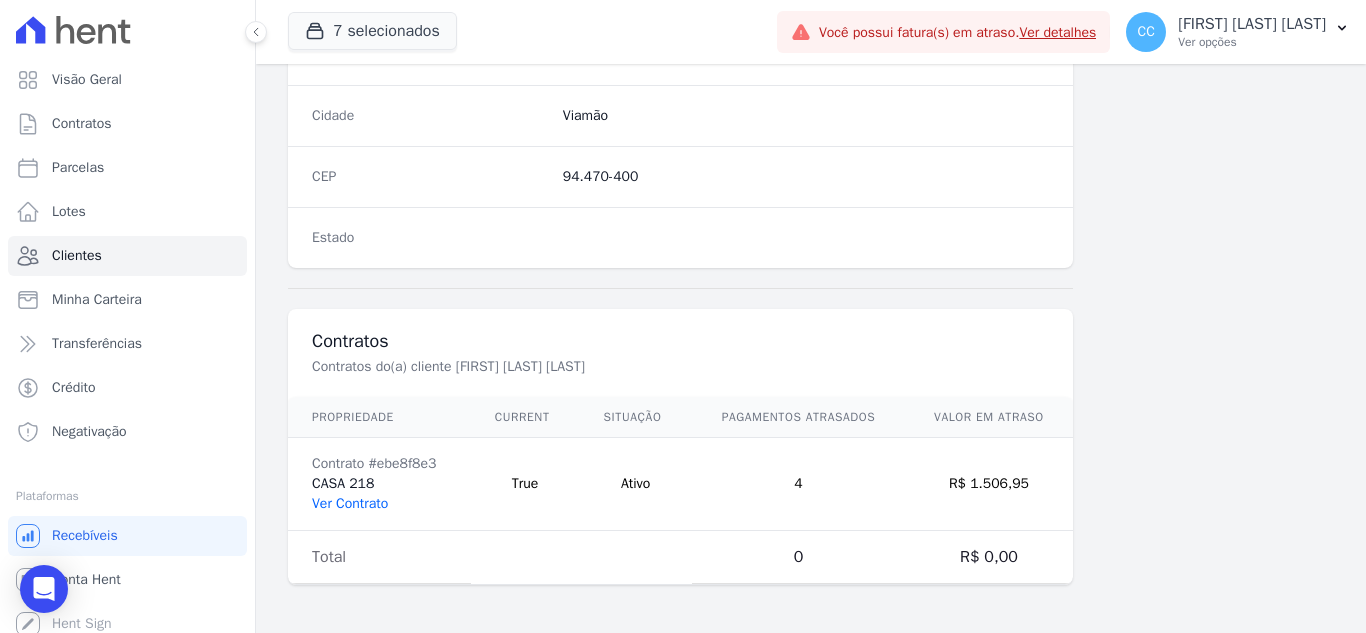 click on "Ver Contrato" at bounding box center [350, 503] 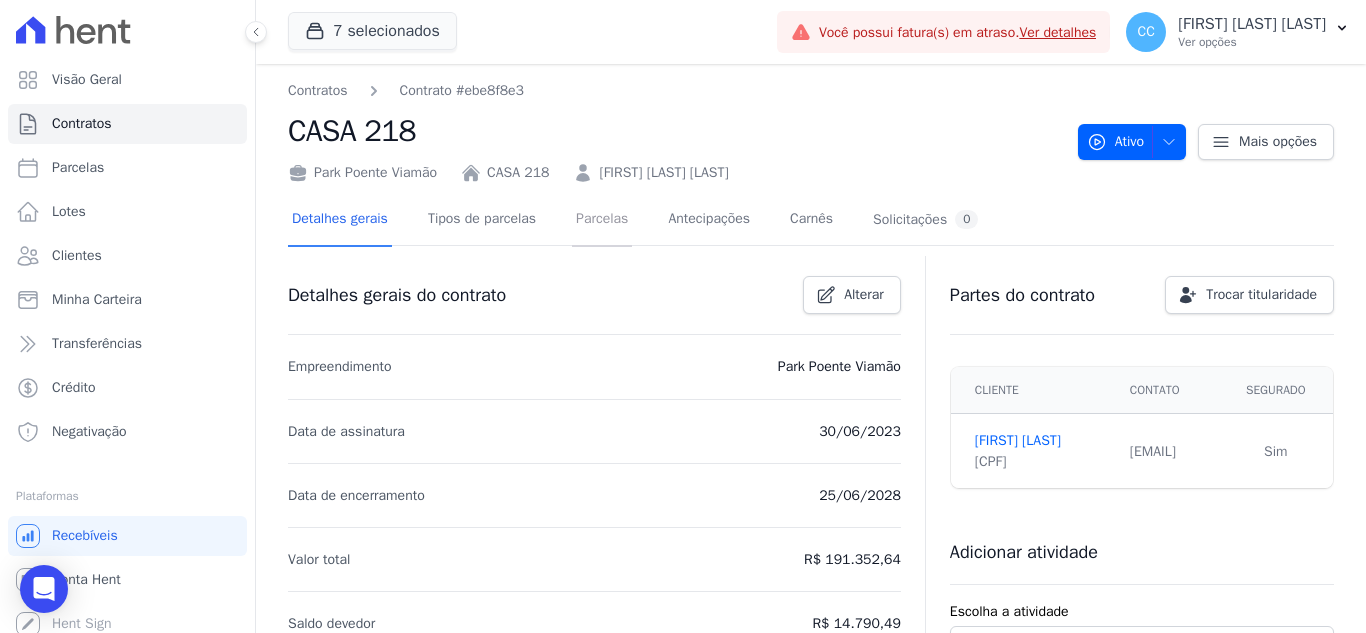 click on "Parcelas" at bounding box center [602, 220] 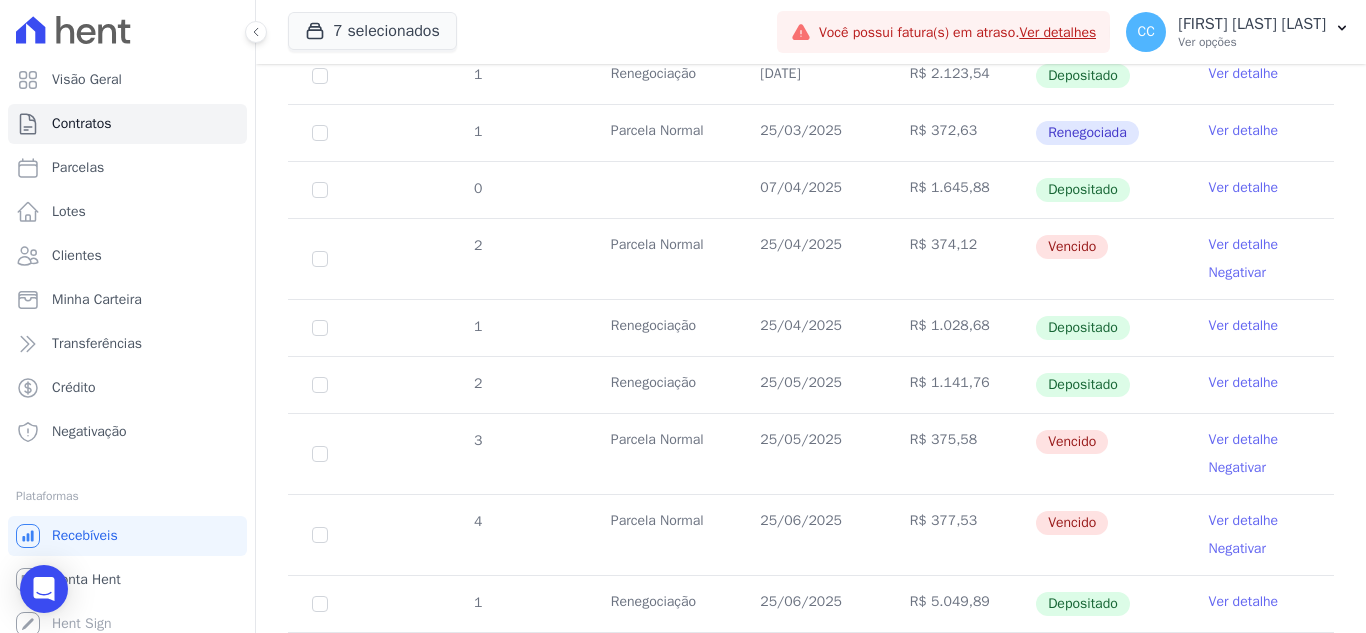 scroll, scrollTop: 700, scrollLeft: 0, axis: vertical 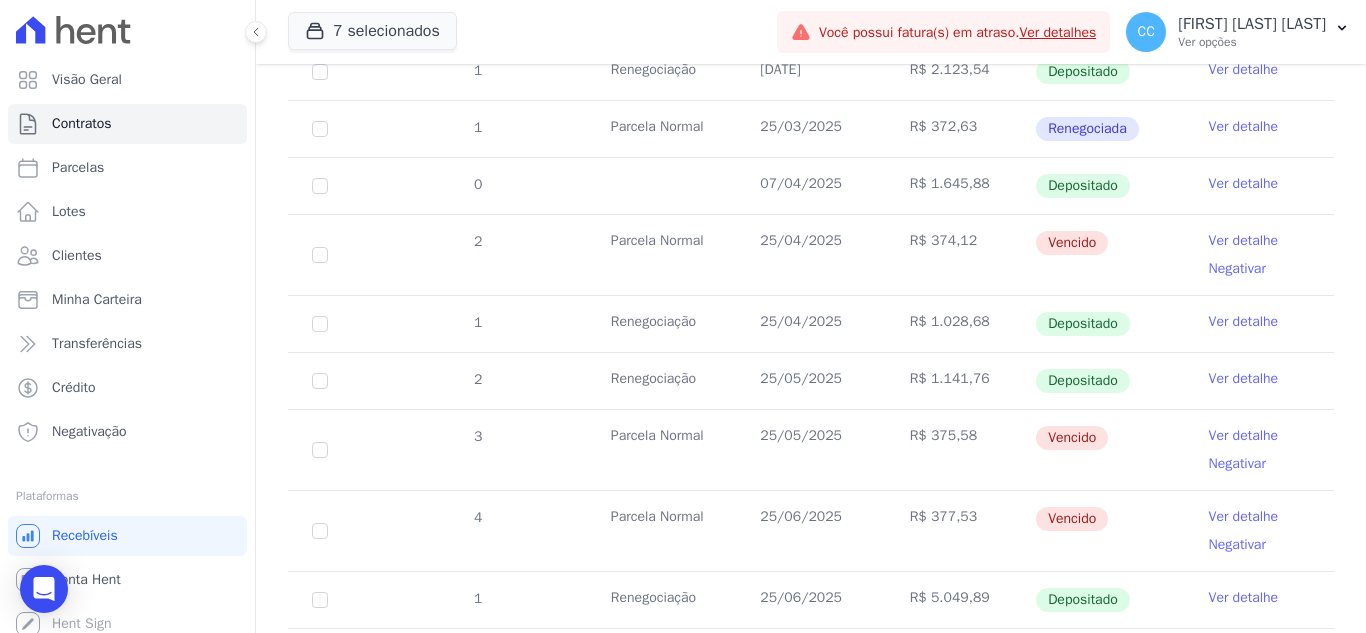click on "Ver detalhe" at bounding box center (1244, 322) 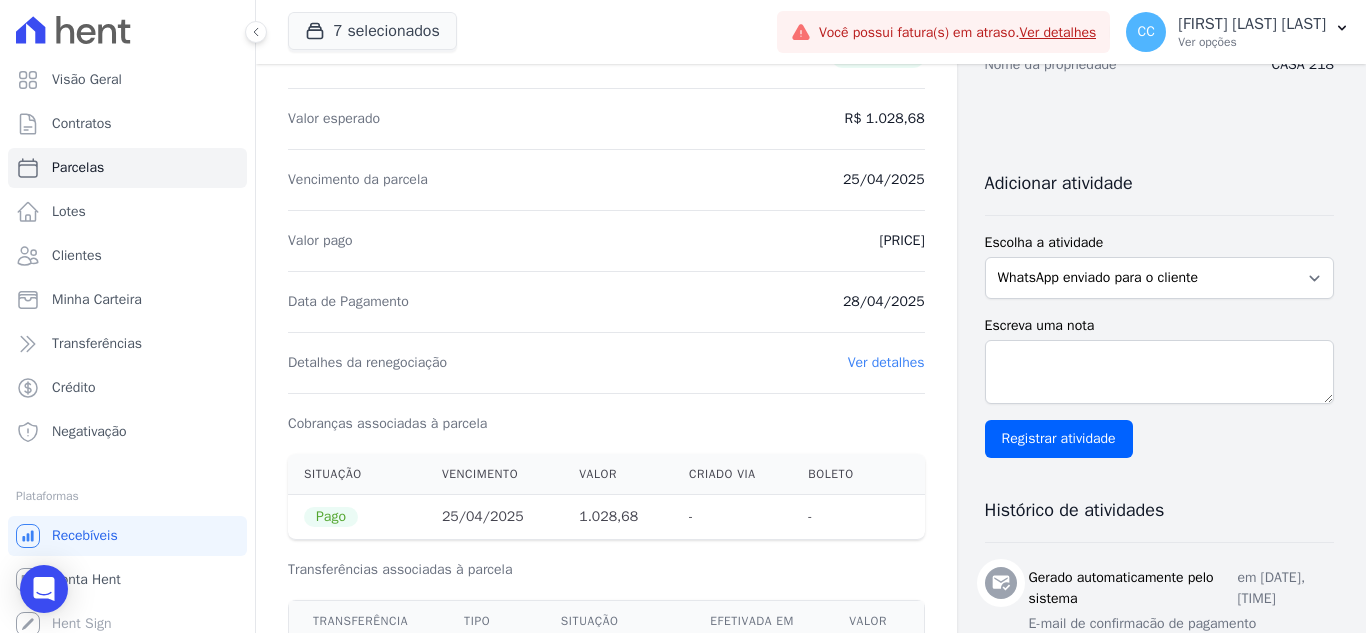 scroll, scrollTop: 300, scrollLeft: 0, axis: vertical 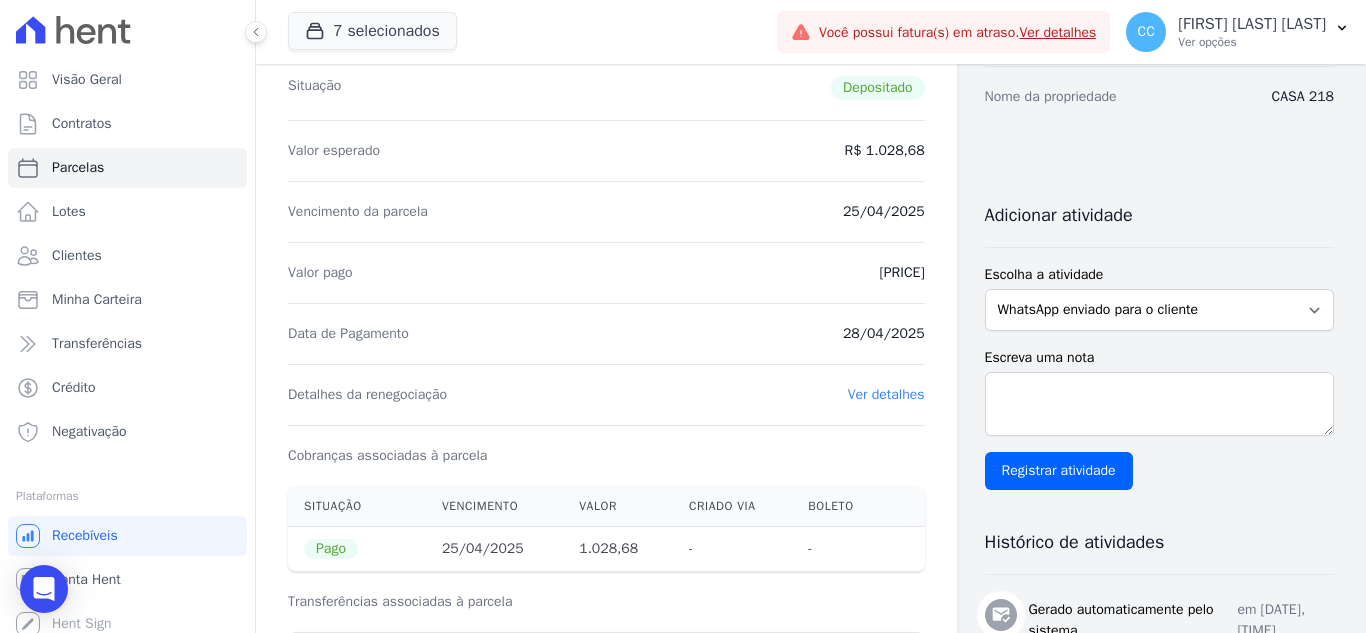 click on "Ver detalhes" at bounding box center (886, 394) 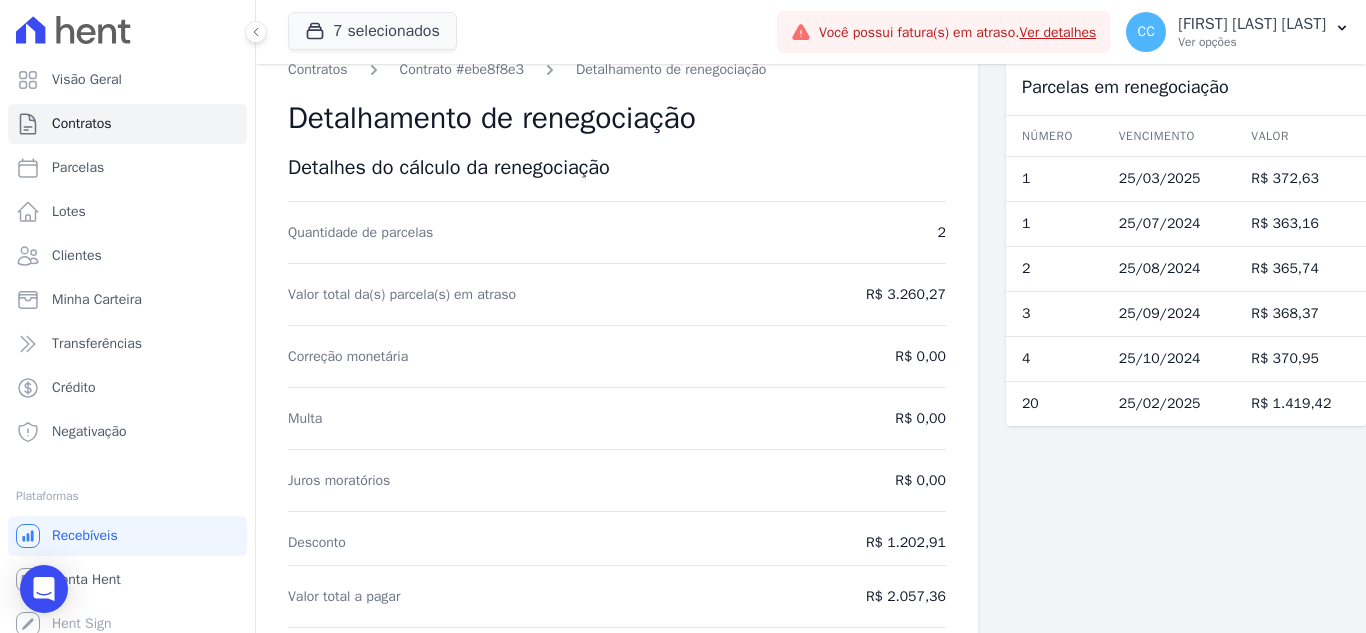 scroll, scrollTop: 0, scrollLeft: 0, axis: both 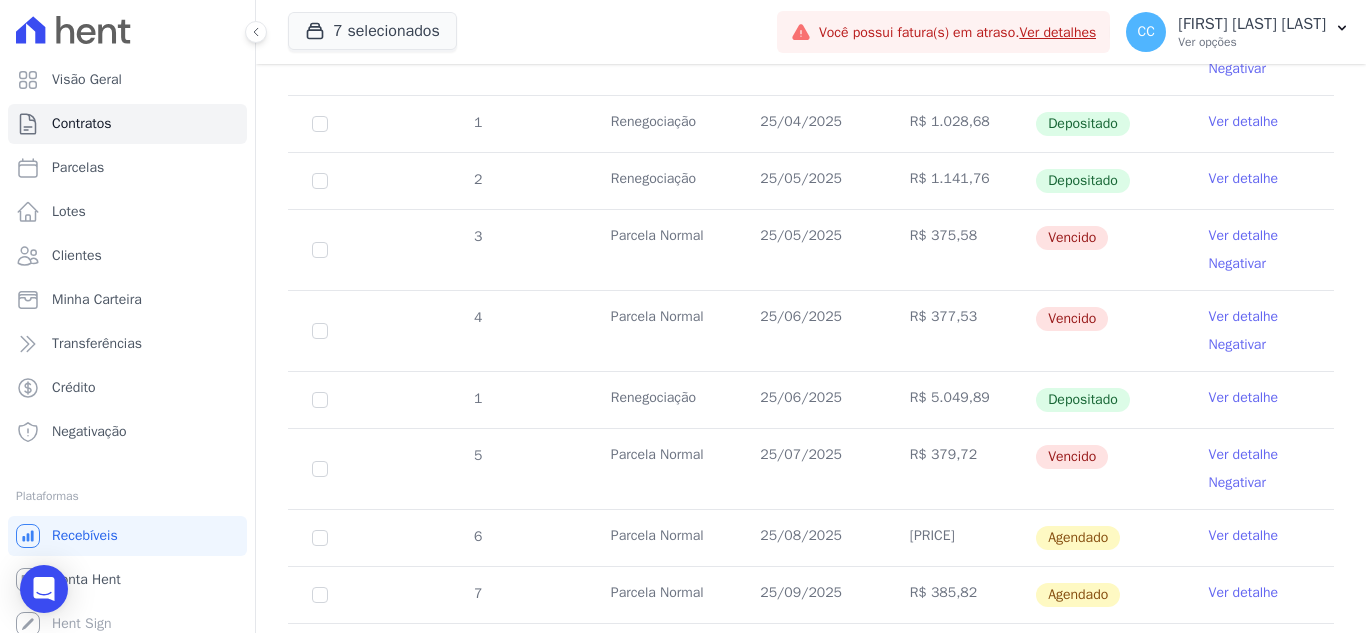 click on "Ver detalhe" at bounding box center [1244, 398] 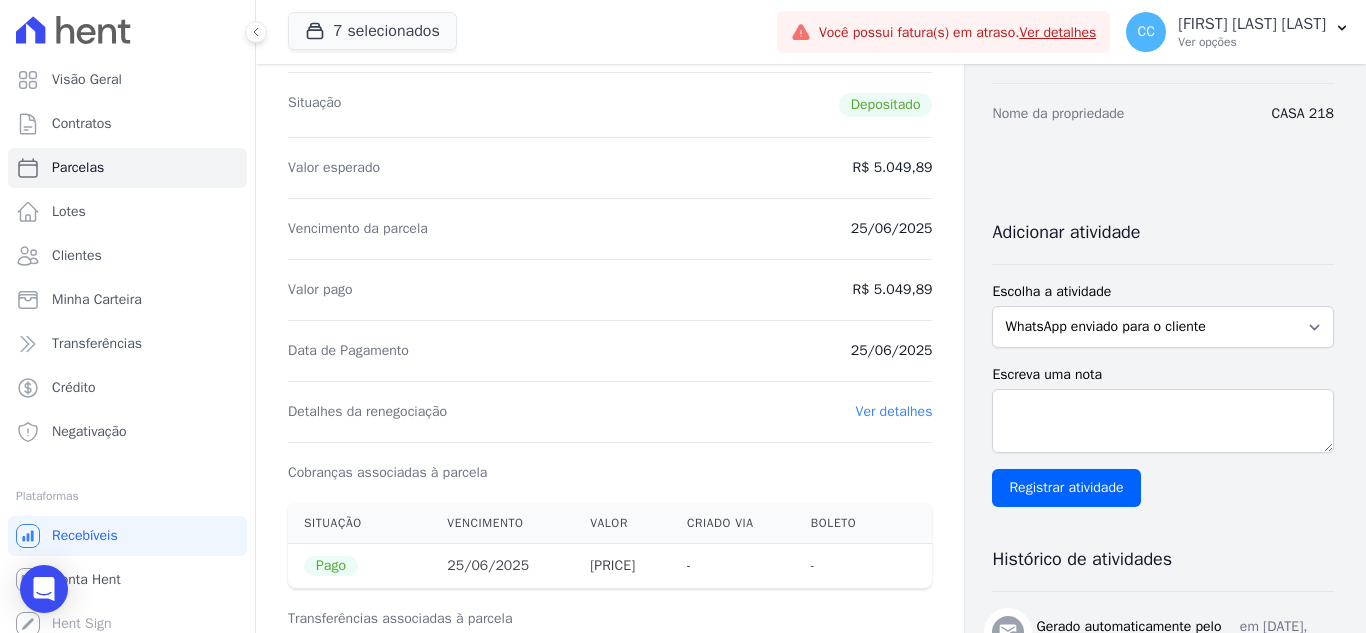 scroll, scrollTop: 300, scrollLeft: 0, axis: vertical 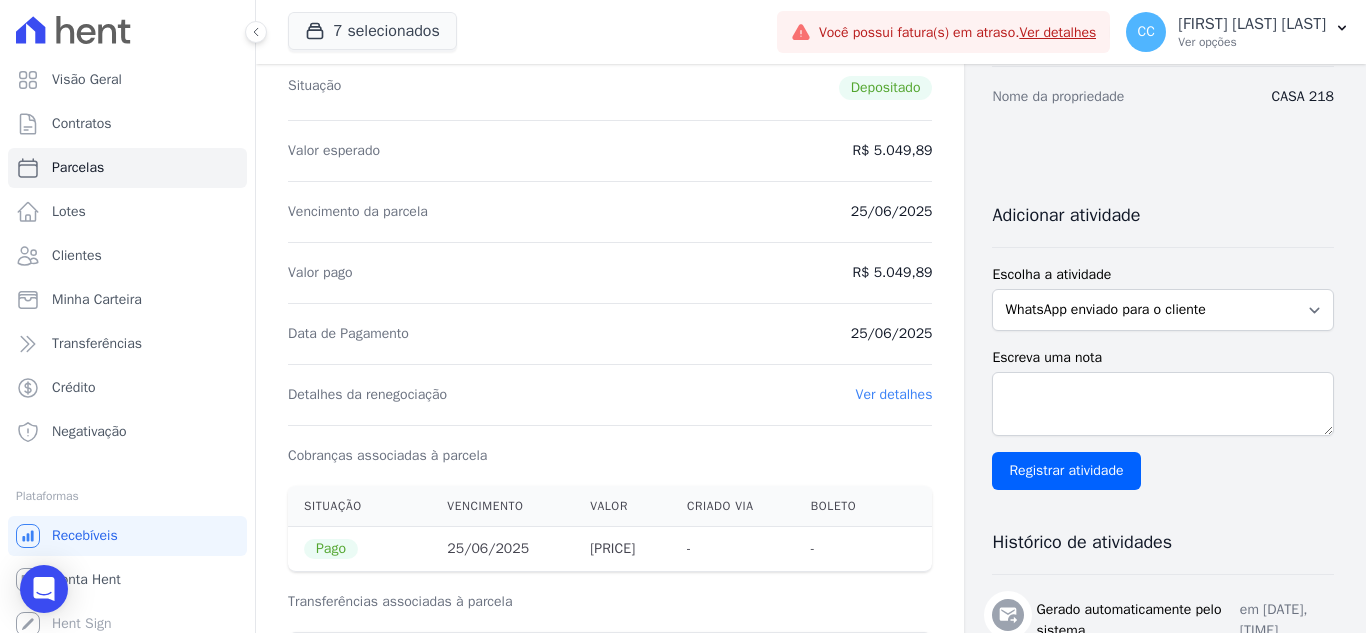 click on "Ver detalhes" at bounding box center (894, 394) 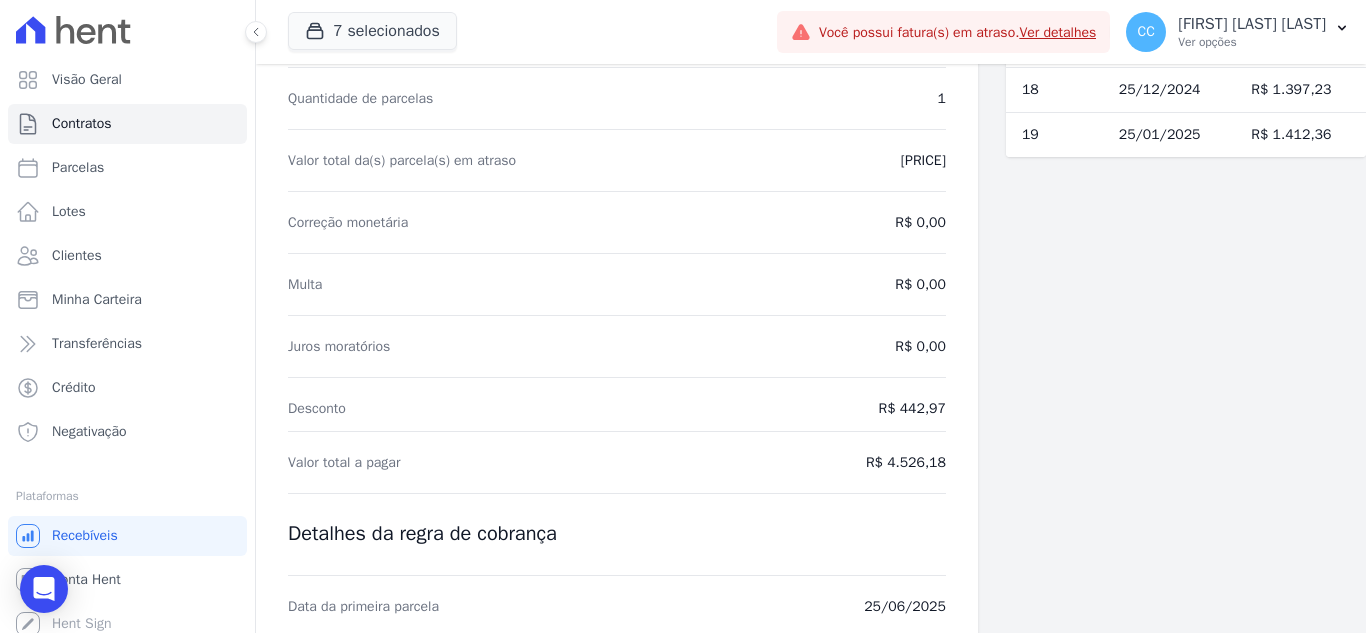 scroll, scrollTop: 0, scrollLeft: 0, axis: both 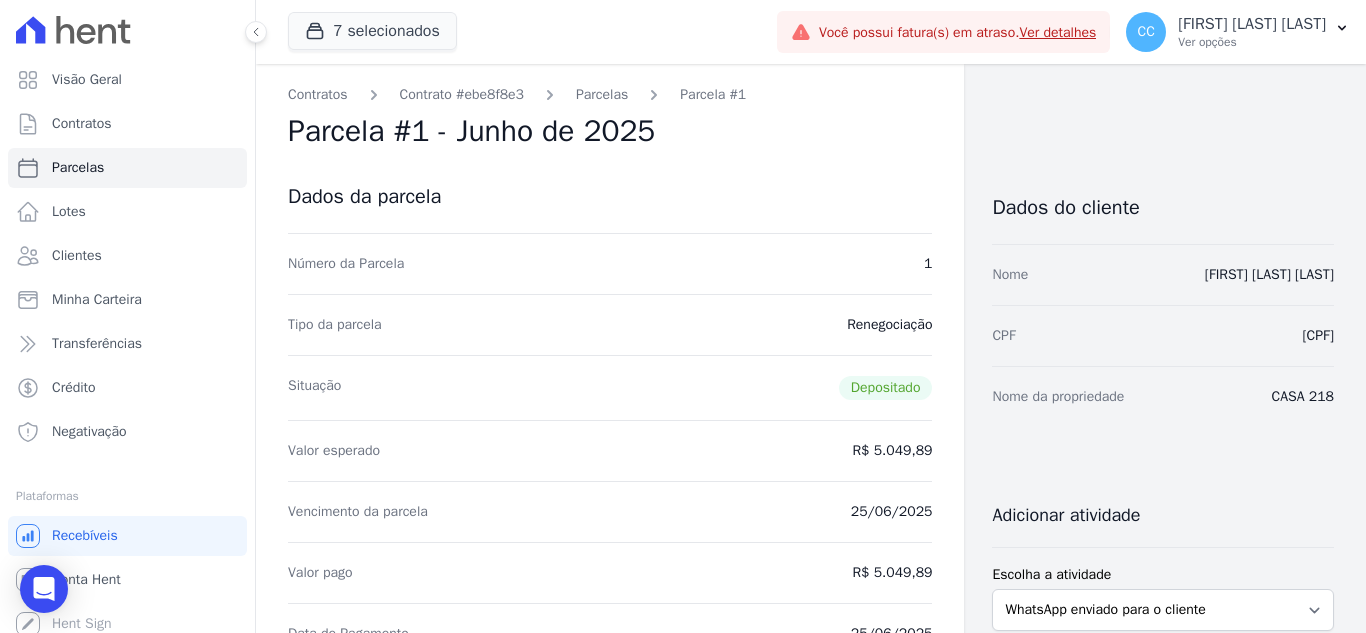 click on "Contrato
#[HASH]
Parcelas
Parcela
#1
Parcela #1 - [MONTH] de [YEAR]
Dados da parcela
Número da Parcela
1
Tipo da parcela
Renegociação
Situação
Depositado
Valor esperado
[PRICE]
Vencimento da parcela
[DATE]
Valor pago
[PRICE]
Data de Pagamento
[DATE]
Ver detalhes" at bounding box center [610, 808] 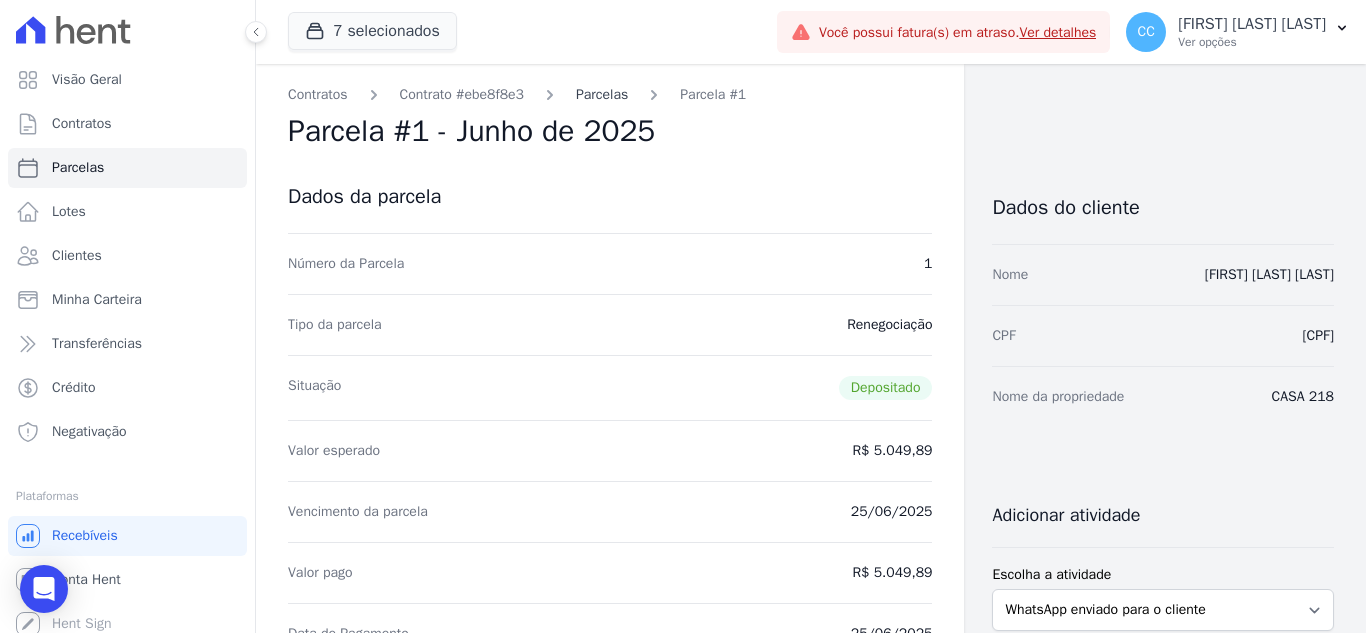 click on "Parcelas" at bounding box center (602, 94) 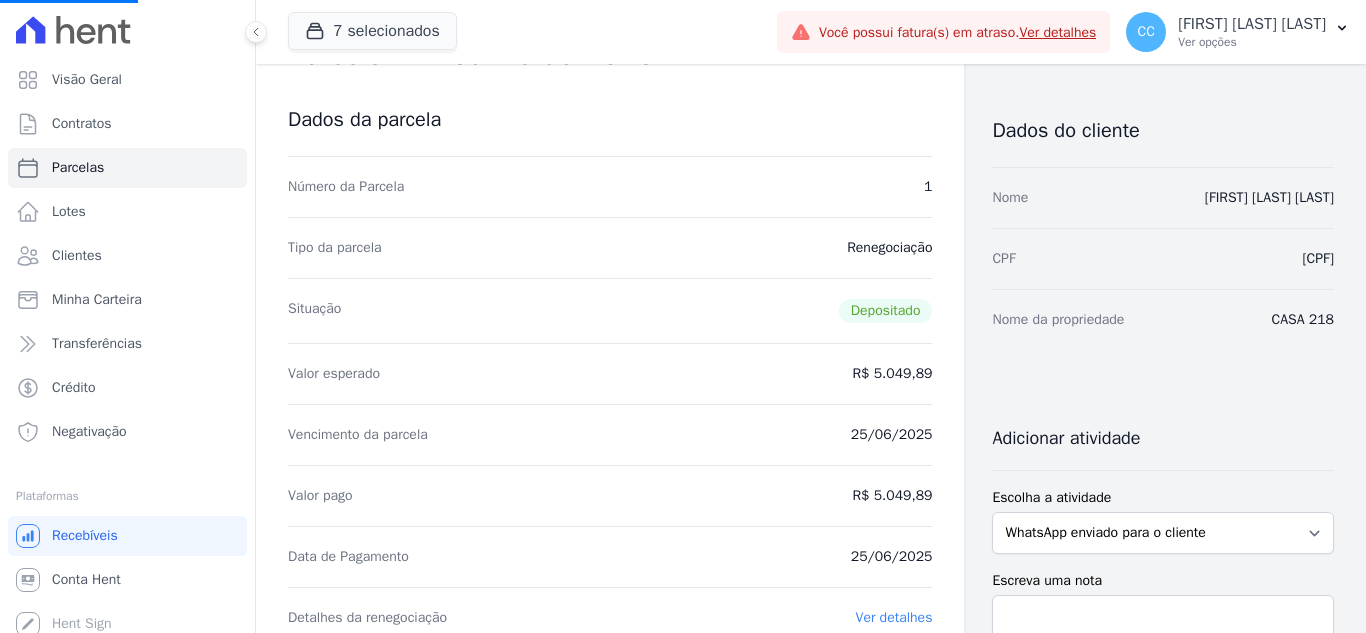 scroll, scrollTop: 199, scrollLeft: 0, axis: vertical 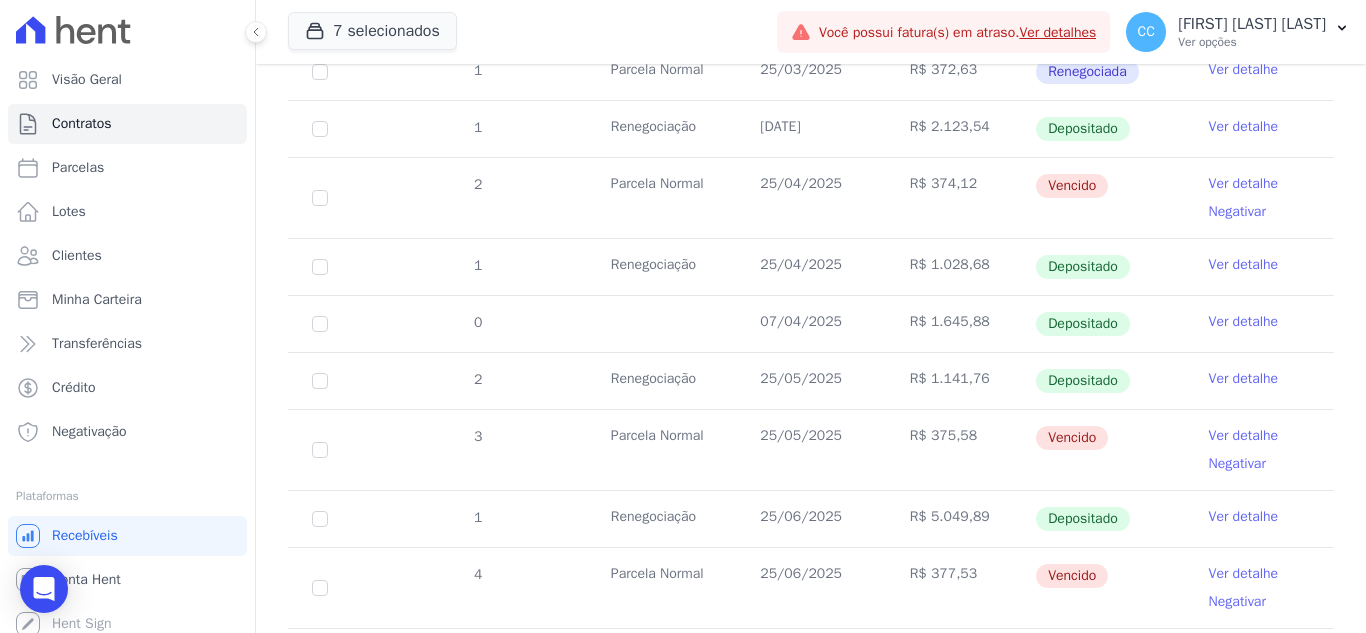 click on "Ver detalhe" at bounding box center (1244, 184) 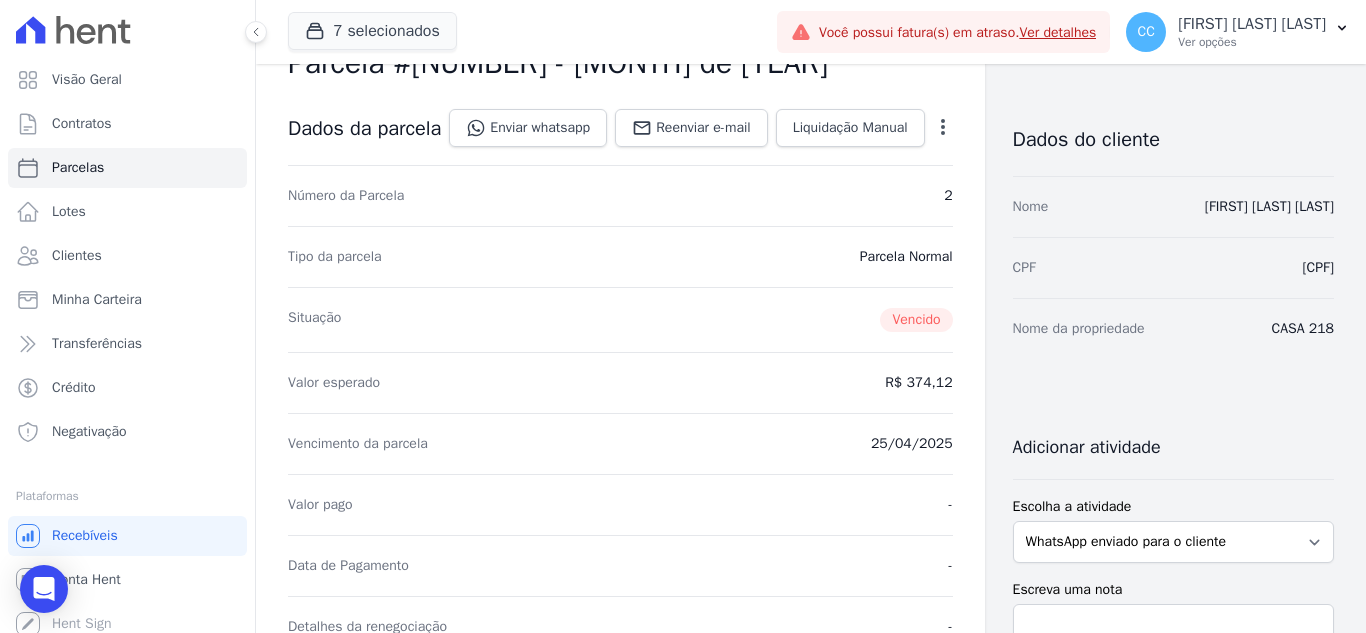 scroll, scrollTop: 0, scrollLeft: 0, axis: both 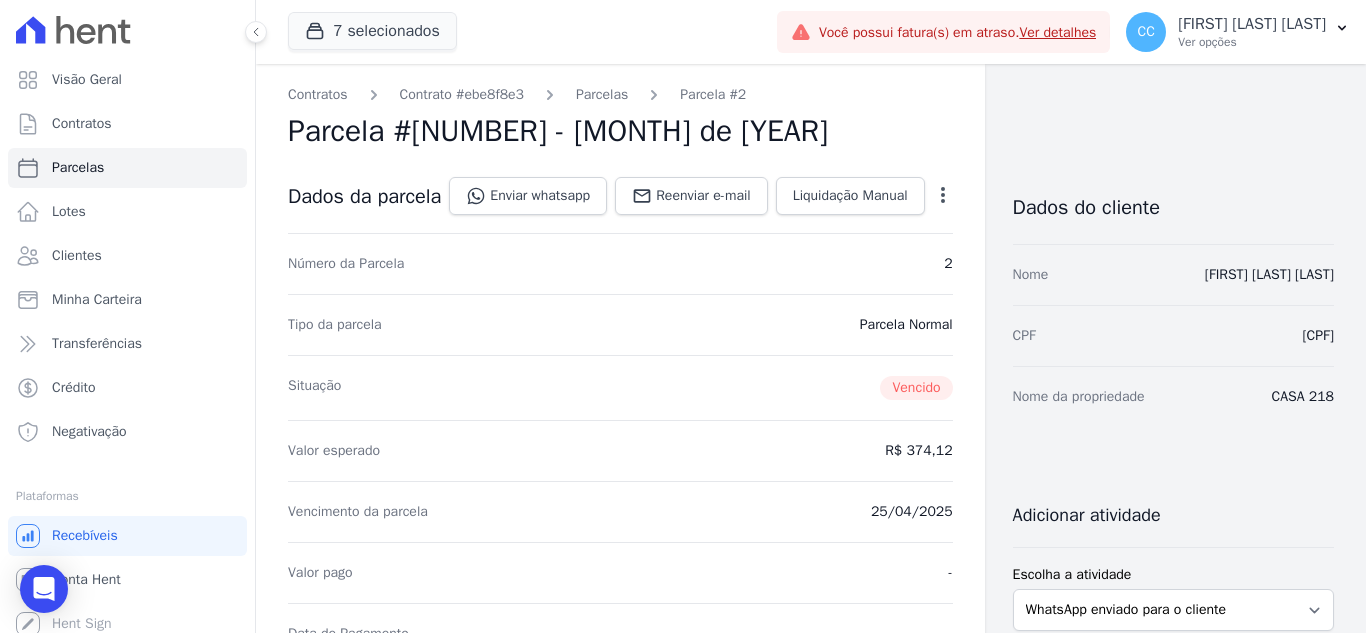 click 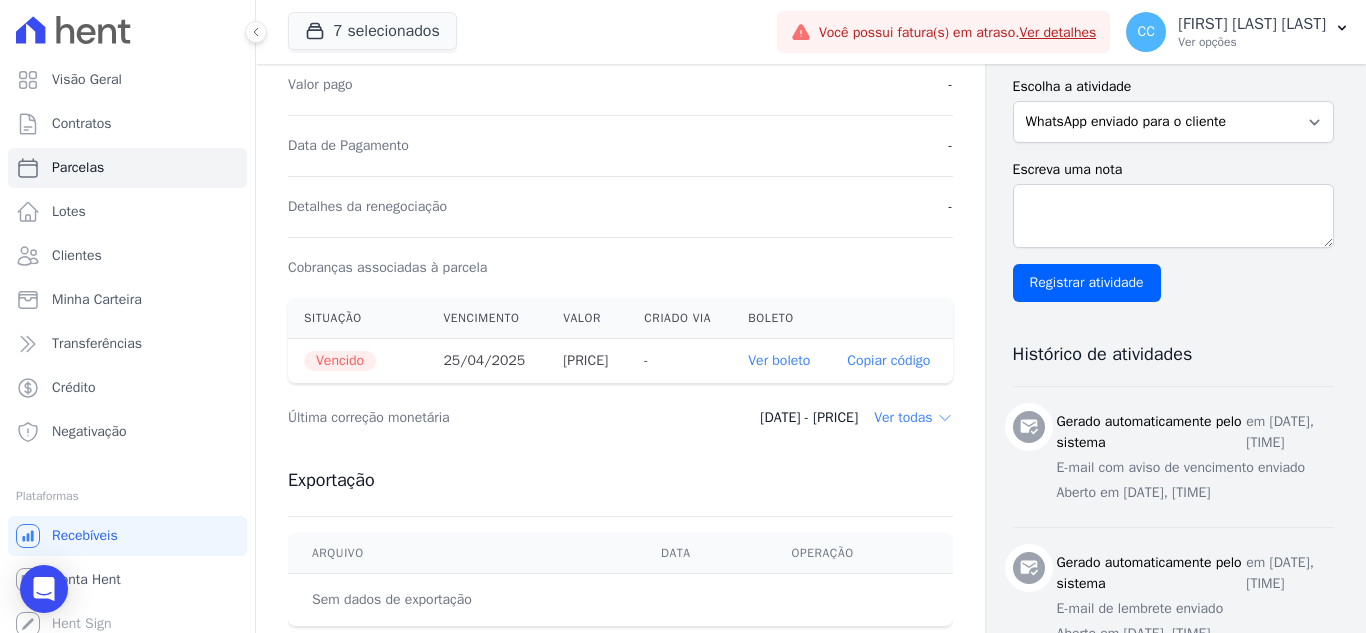 scroll, scrollTop: 500, scrollLeft: 0, axis: vertical 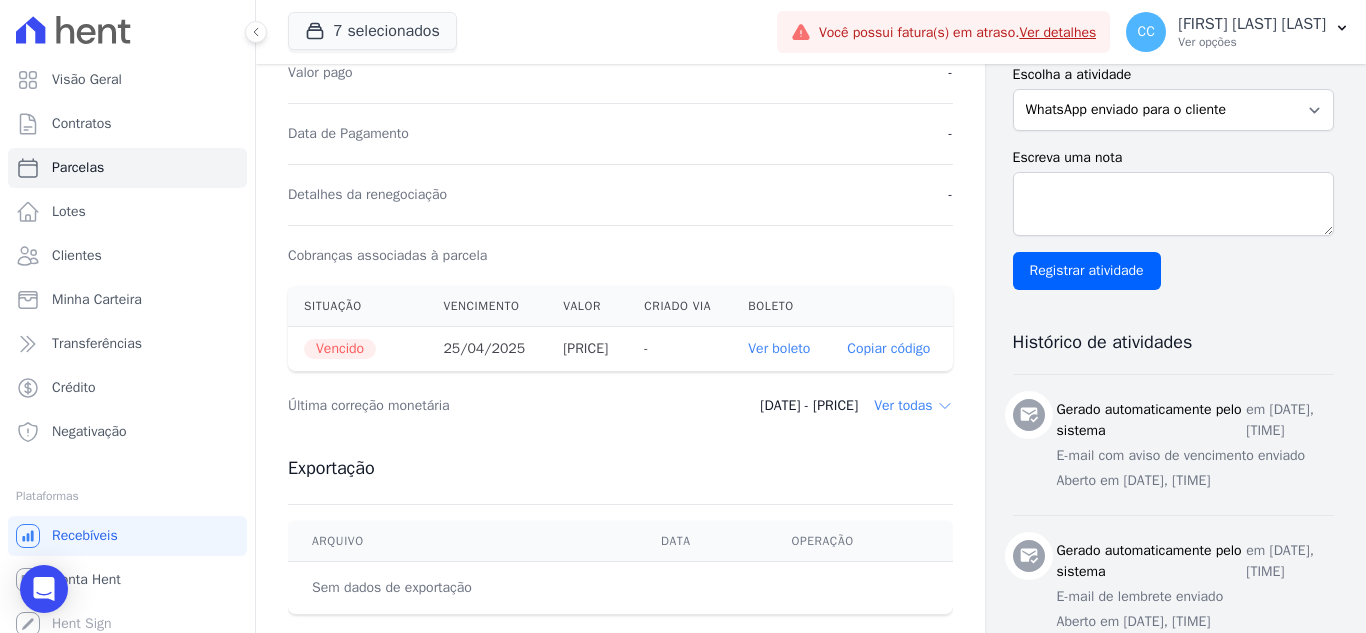 click on "Ver boleto" at bounding box center (779, 348) 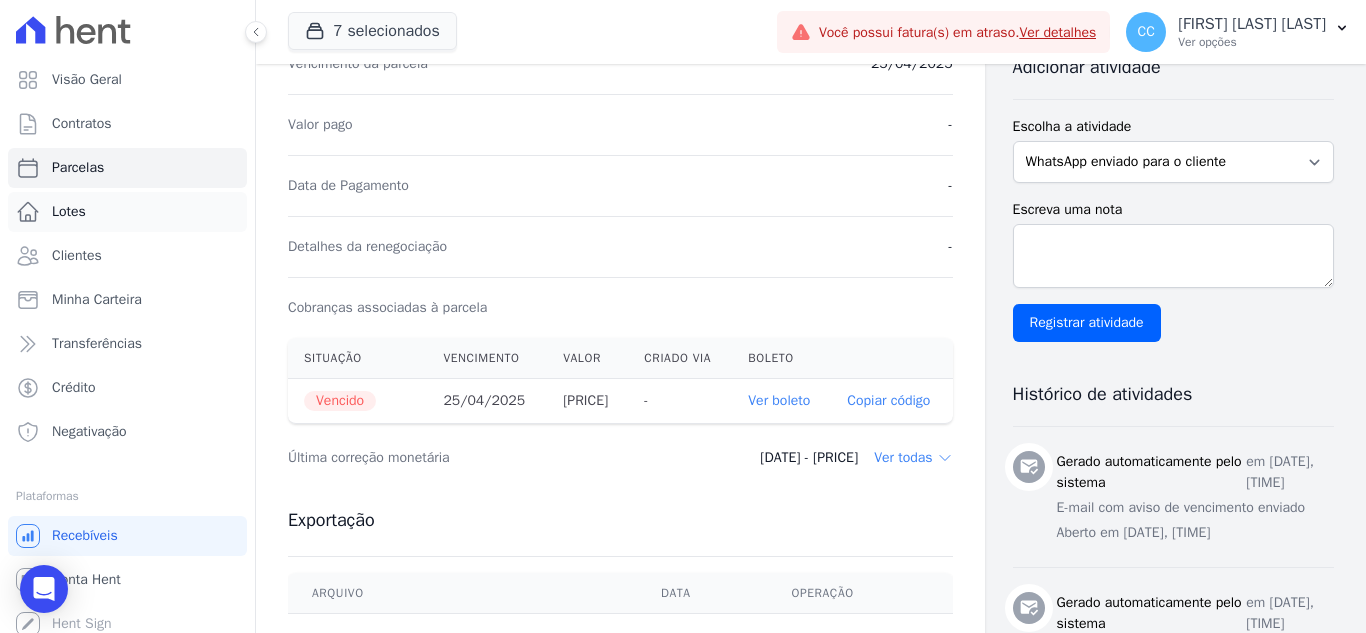 scroll, scrollTop: 400, scrollLeft: 0, axis: vertical 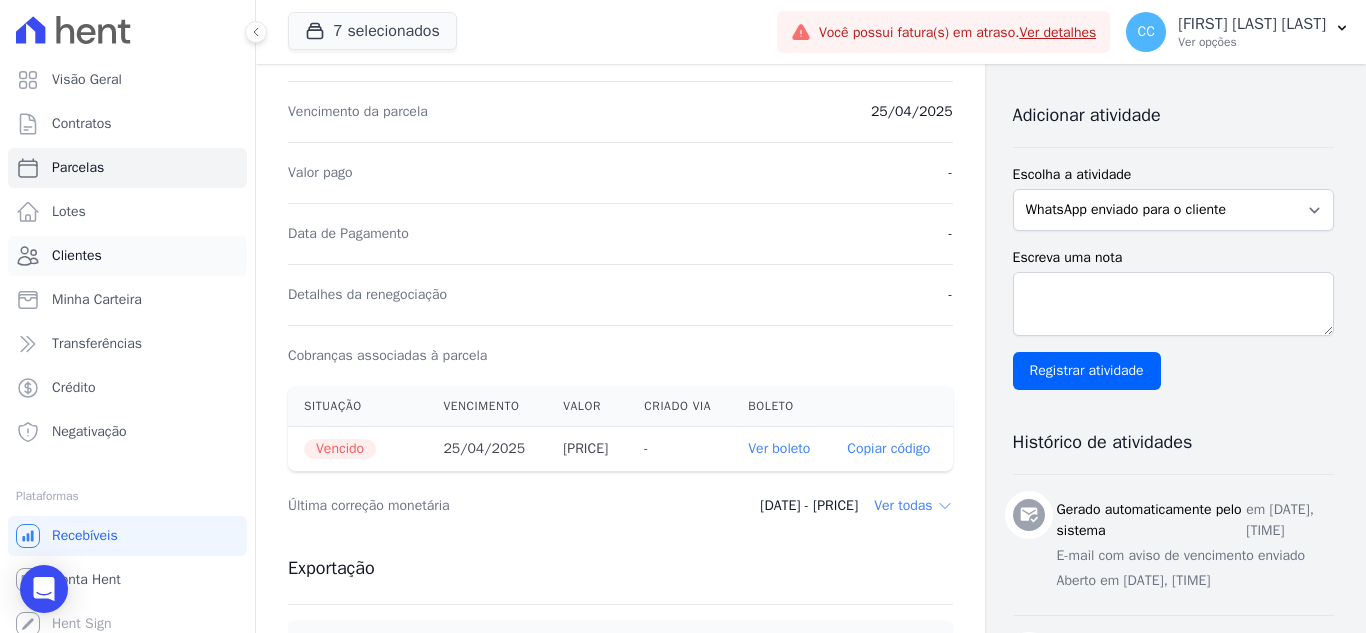 click on "Clientes" at bounding box center (127, 256) 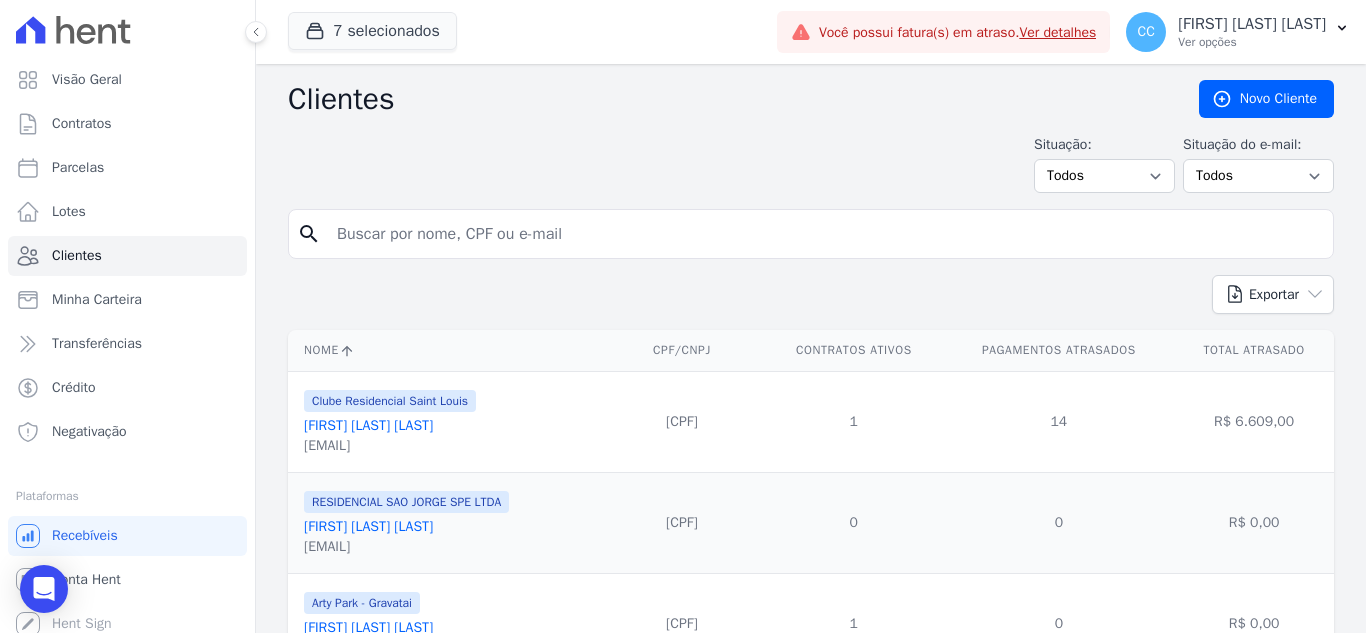 click on "search" at bounding box center [811, 234] 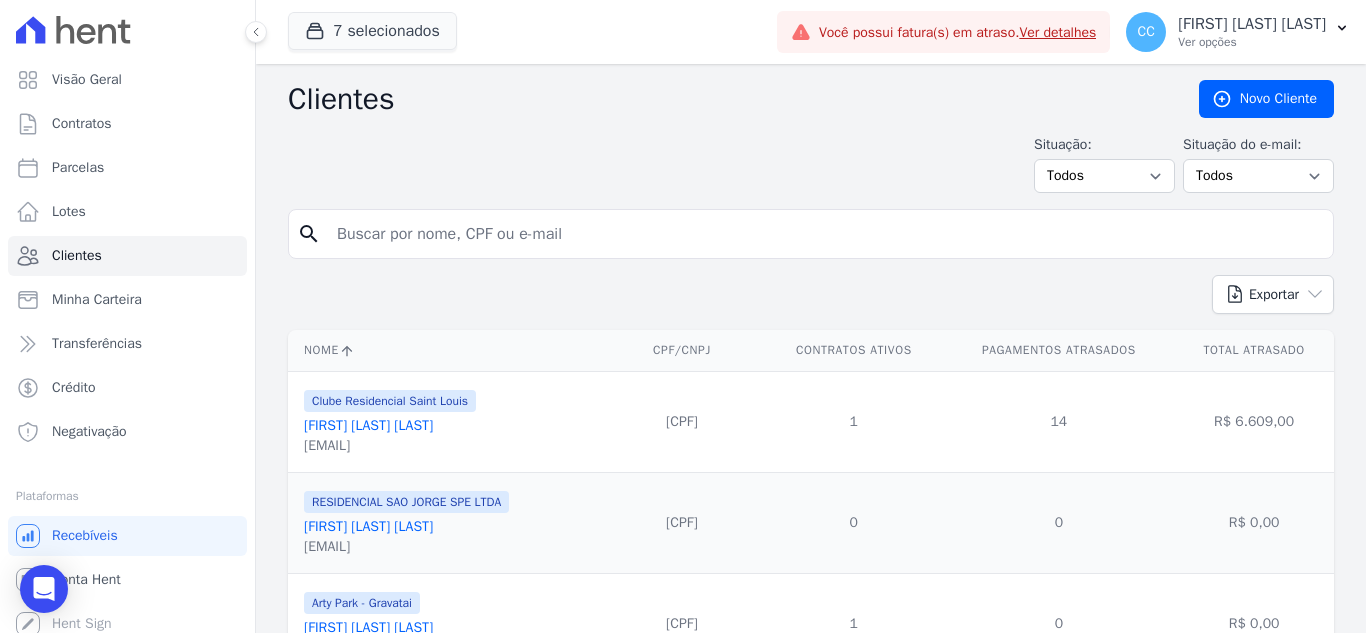 click at bounding box center (825, 234) 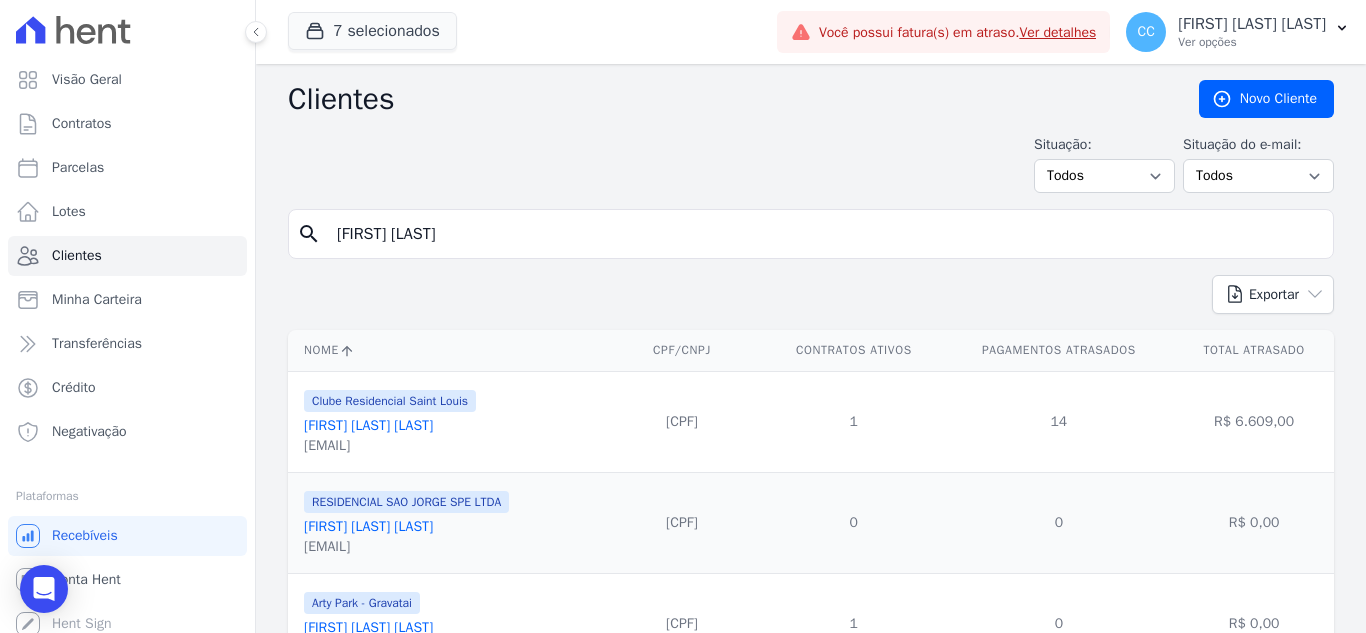 type on "[FIRST] [LAST]" 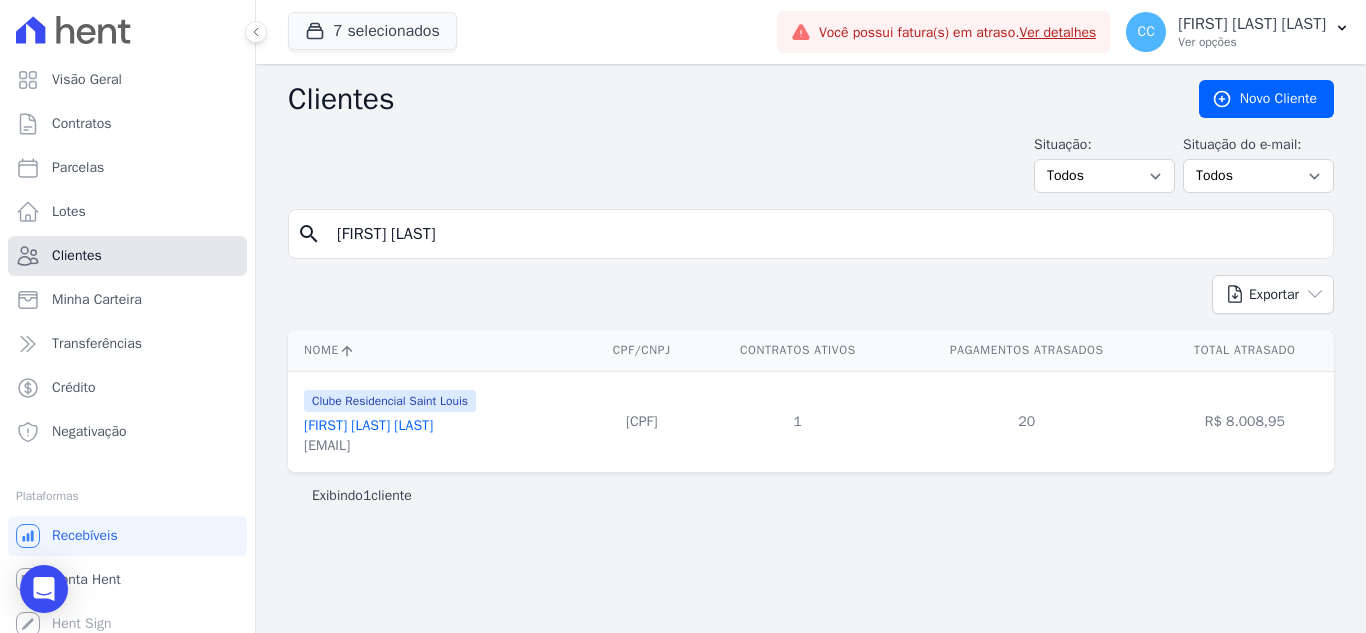click on "Clientes" at bounding box center (77, 256) 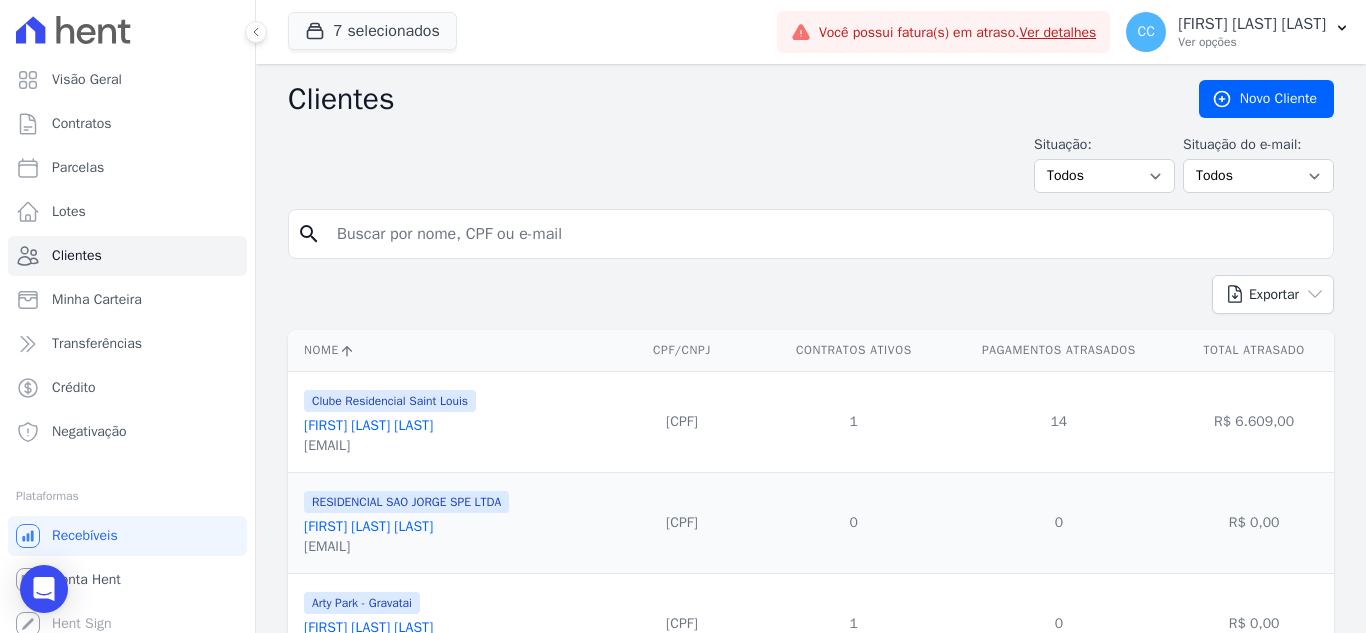 click at bounding box center (825, 234) 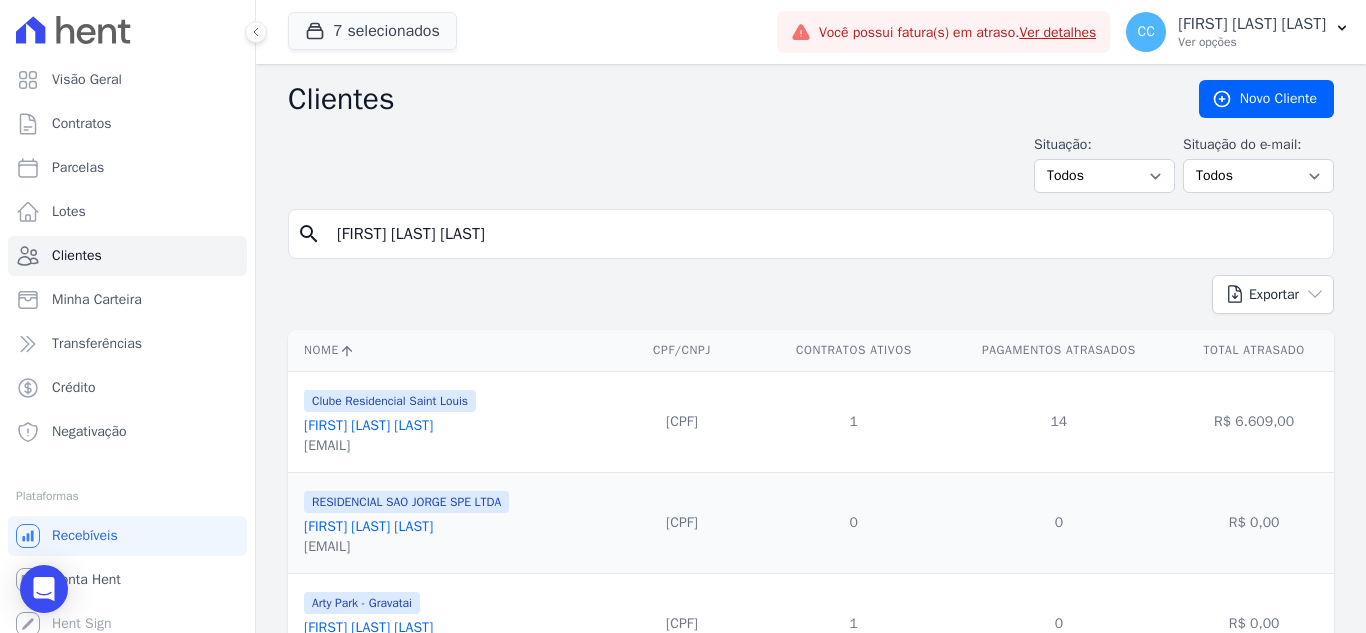 type on "[FIRST] [LAST] [LAST]" 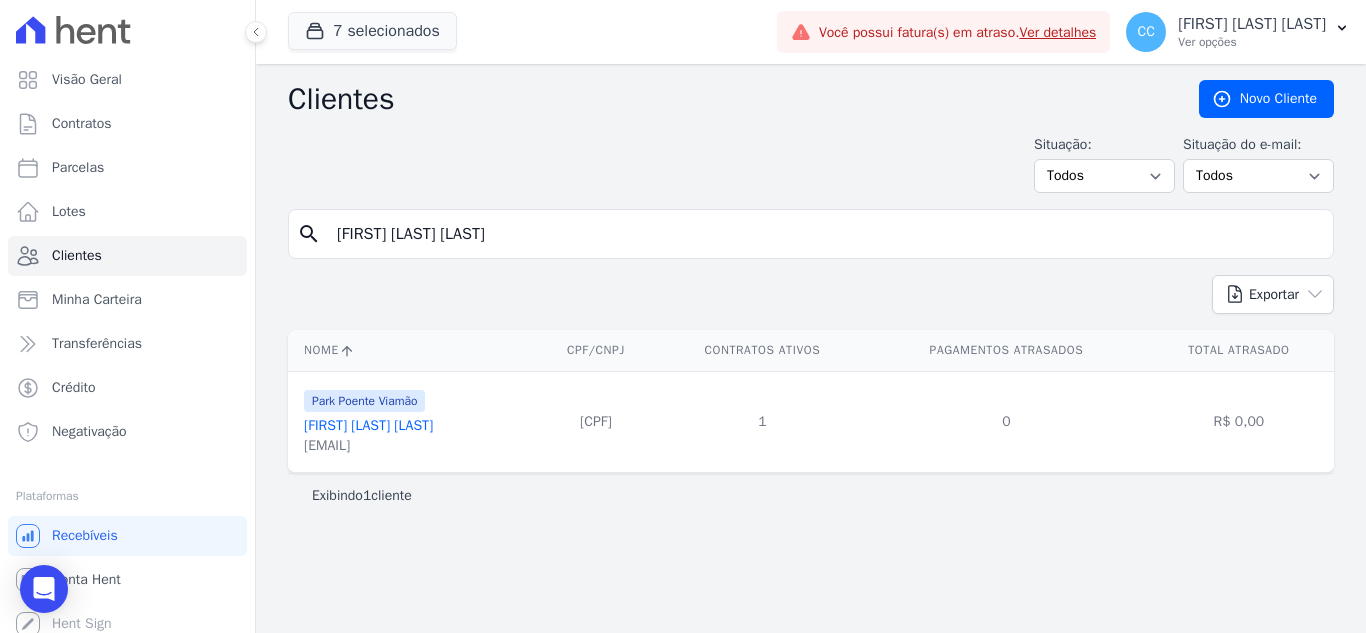 click on "[FIRST] [LAST] [LAST]" at bounding box center [368, 425] 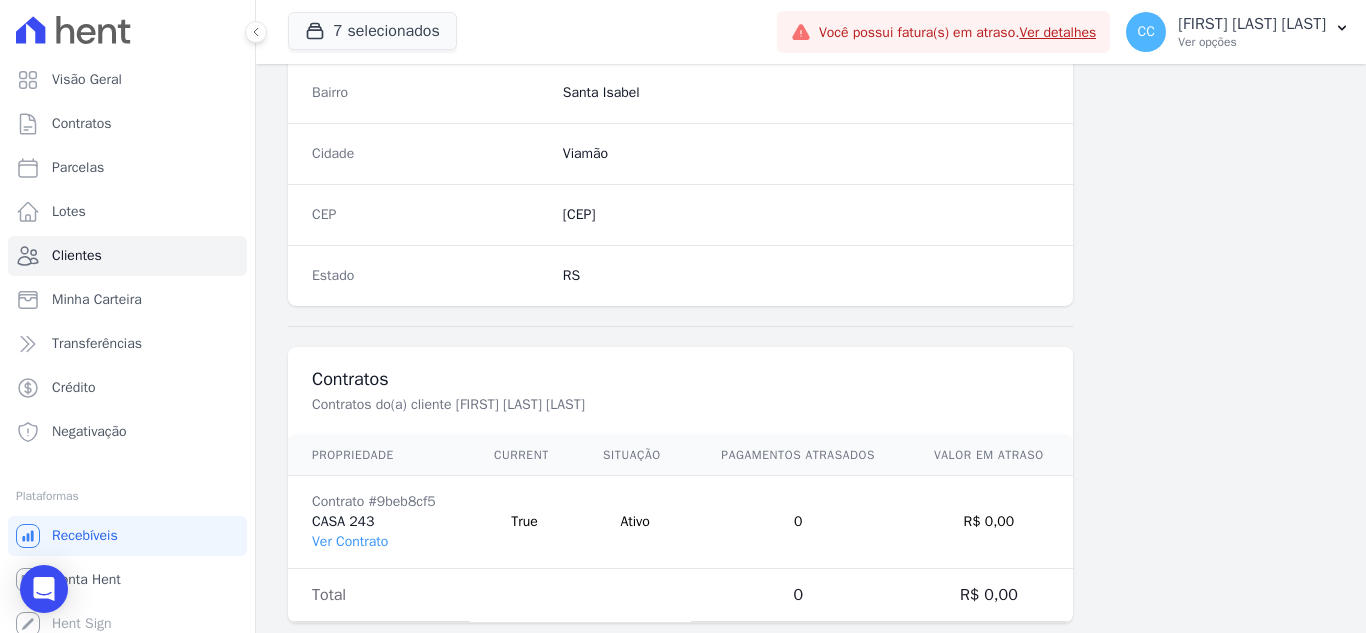 scroll, scrollTop: 1238, scrollLeft: 0, axis: vertical 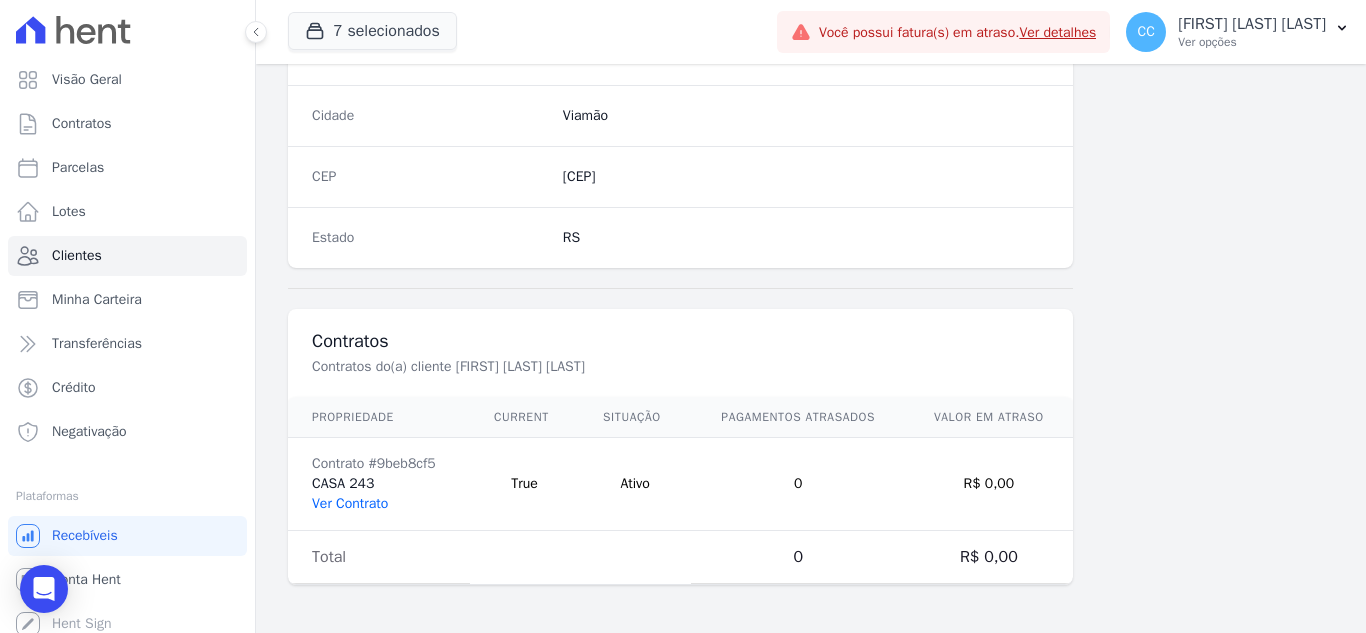 click on "Ver Contrato" at bounding box center (350, 503) 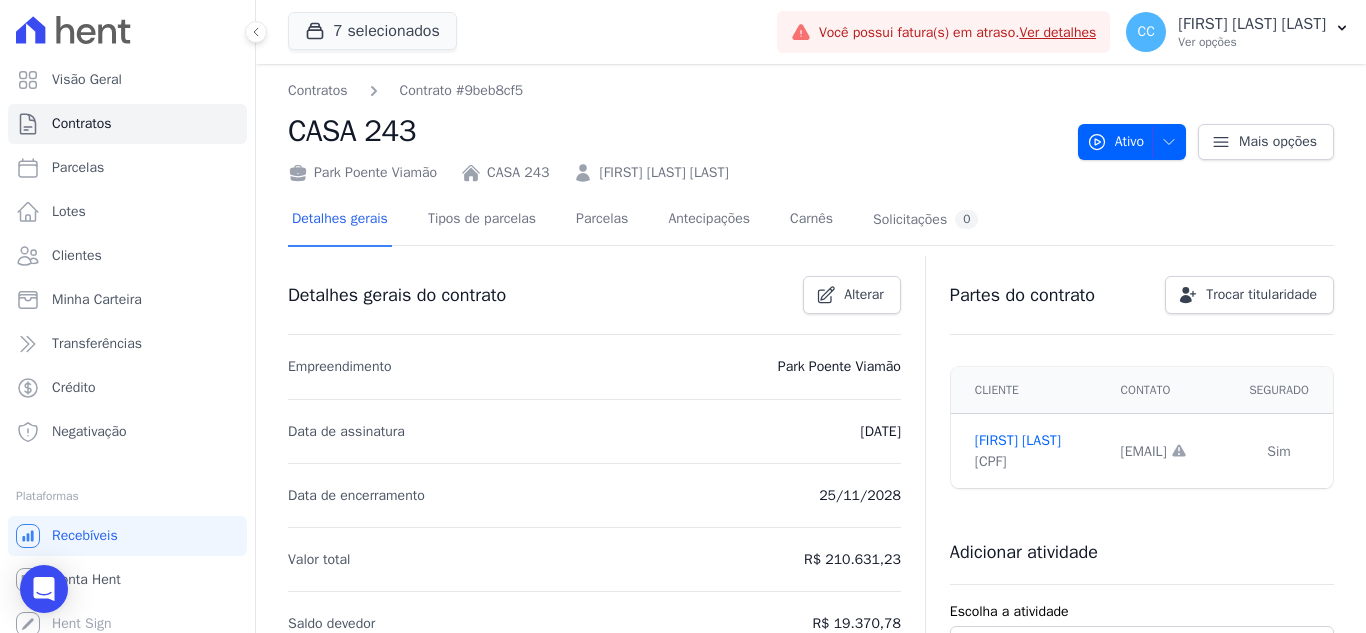 click on "Detalhes gerais
Tipos de parcelas
Parcelas
Antecipações
Carnês
Solicitações
0" at bounding box center (635, 220) 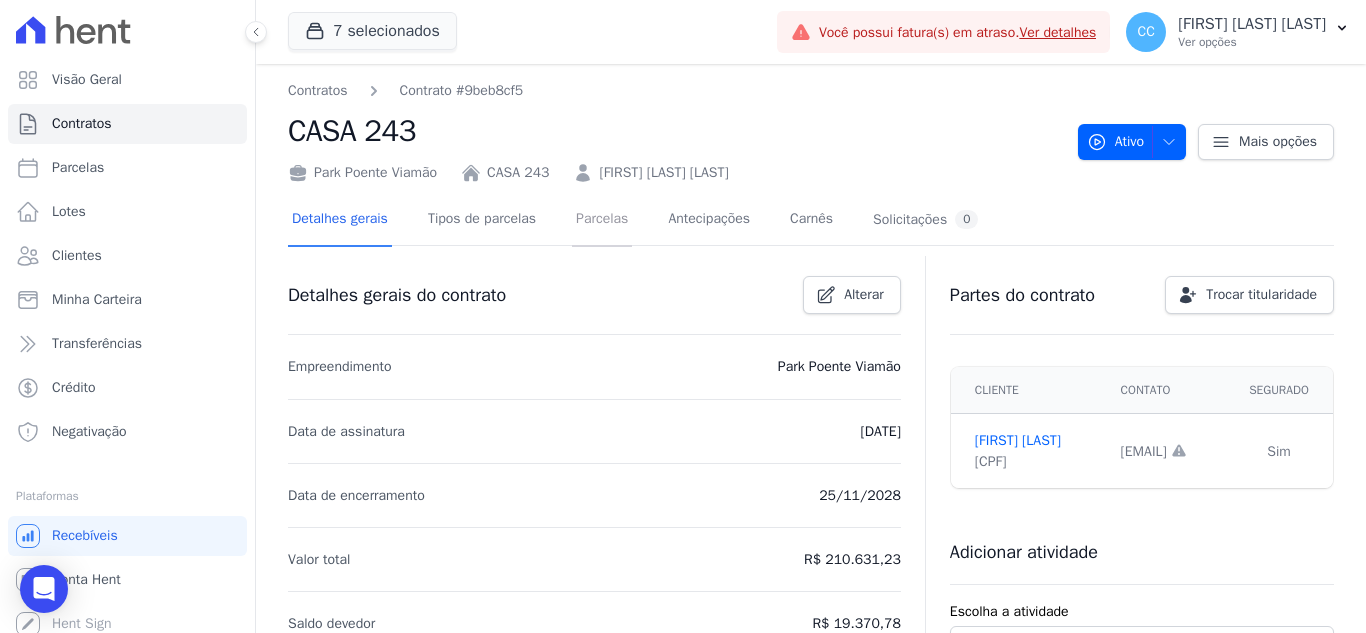 click on "Parcelas" at bounding box center (602, 220) 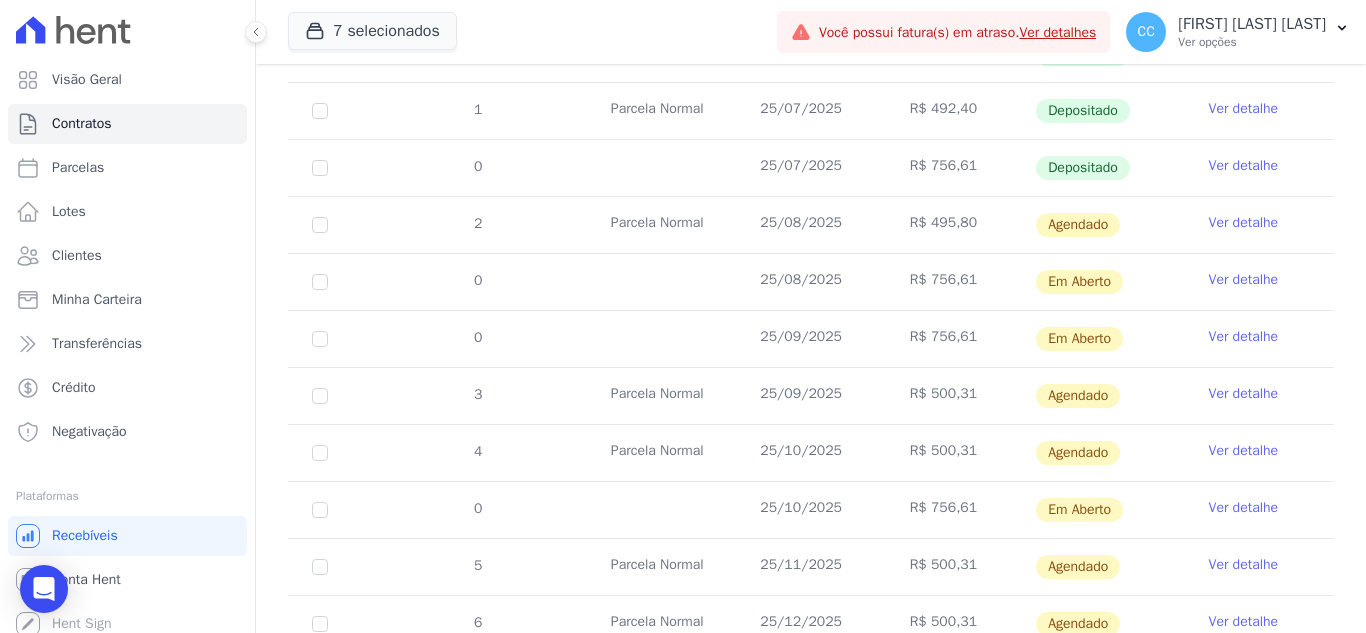 scroll, scrollTop: 700, scrollLeft: 0, axis: vertical 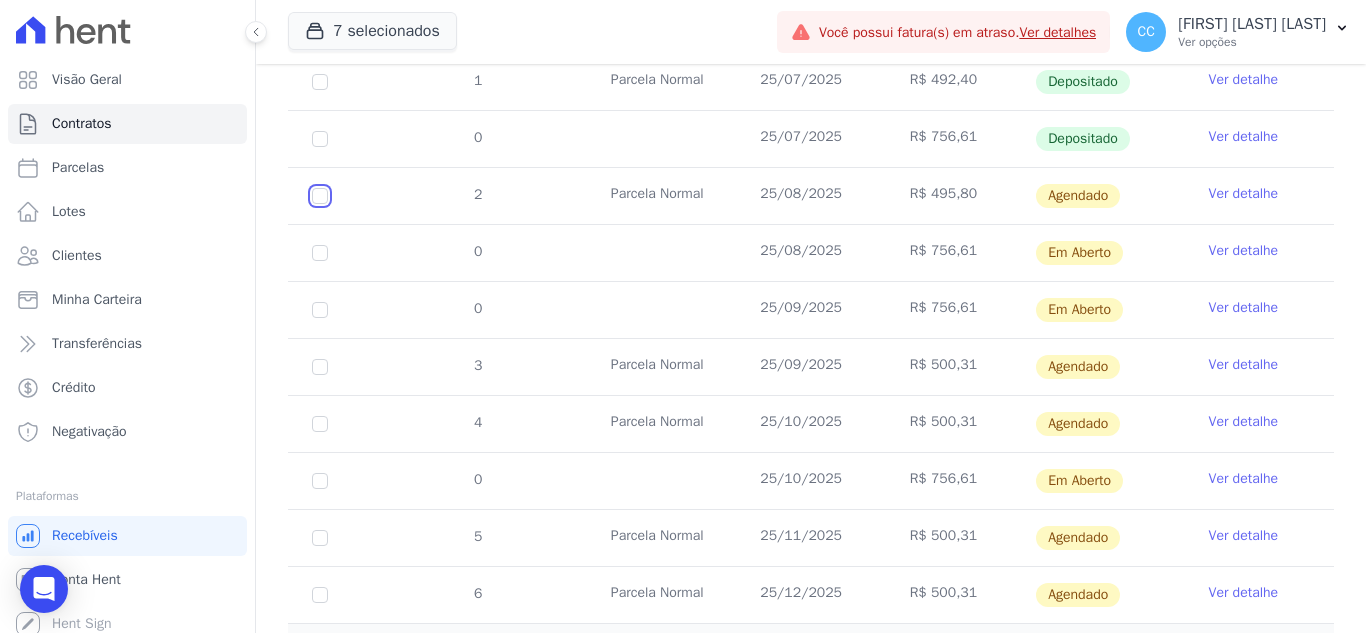 click at bounding box center [320, 196] 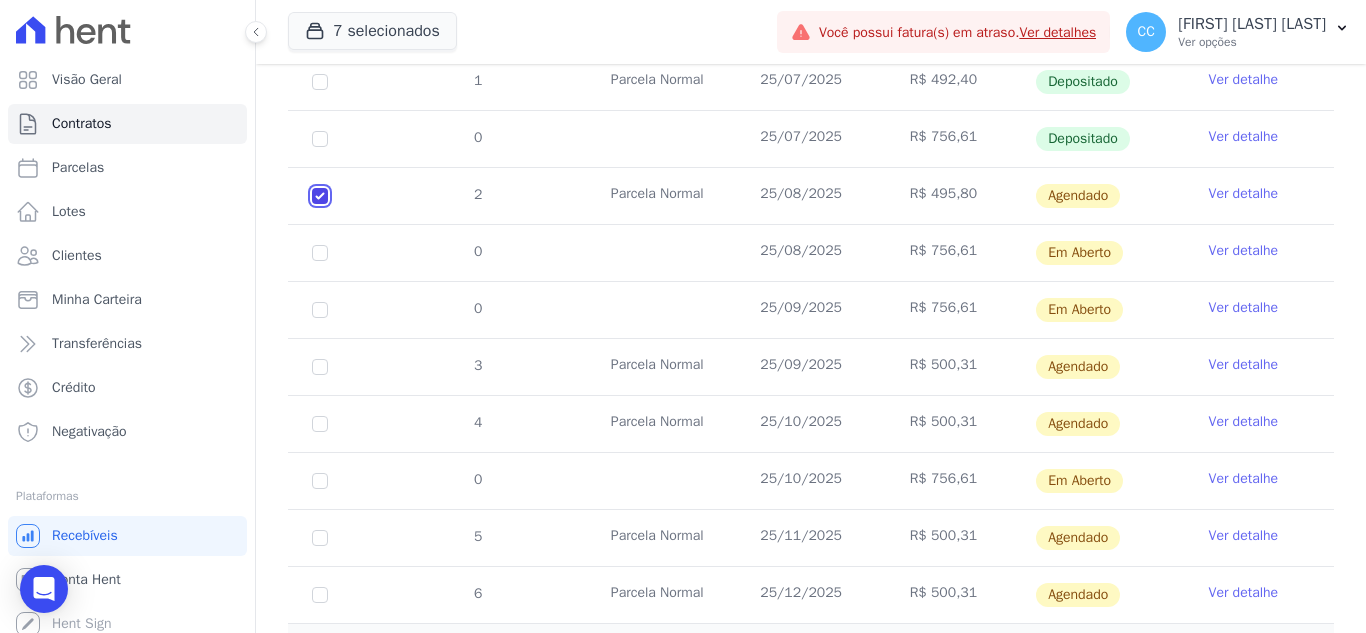 checkbox on "true" 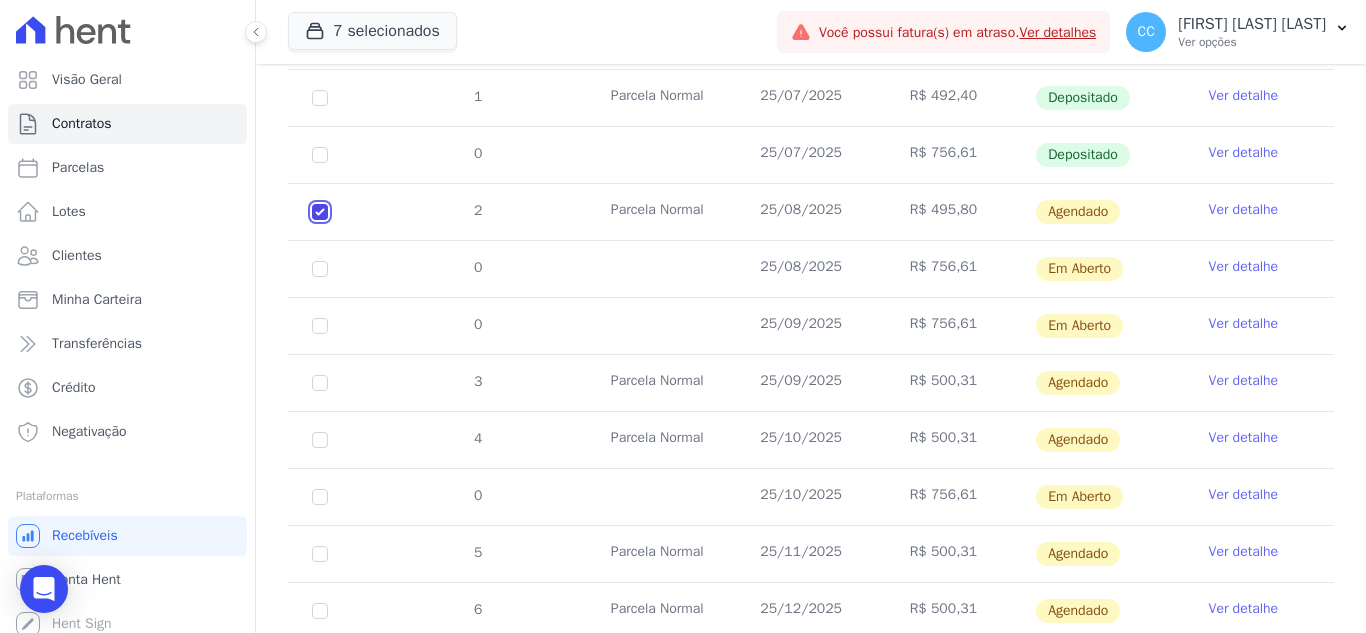 scroll, scrollTop: 716, scrollLeft: 0, axis: vertical 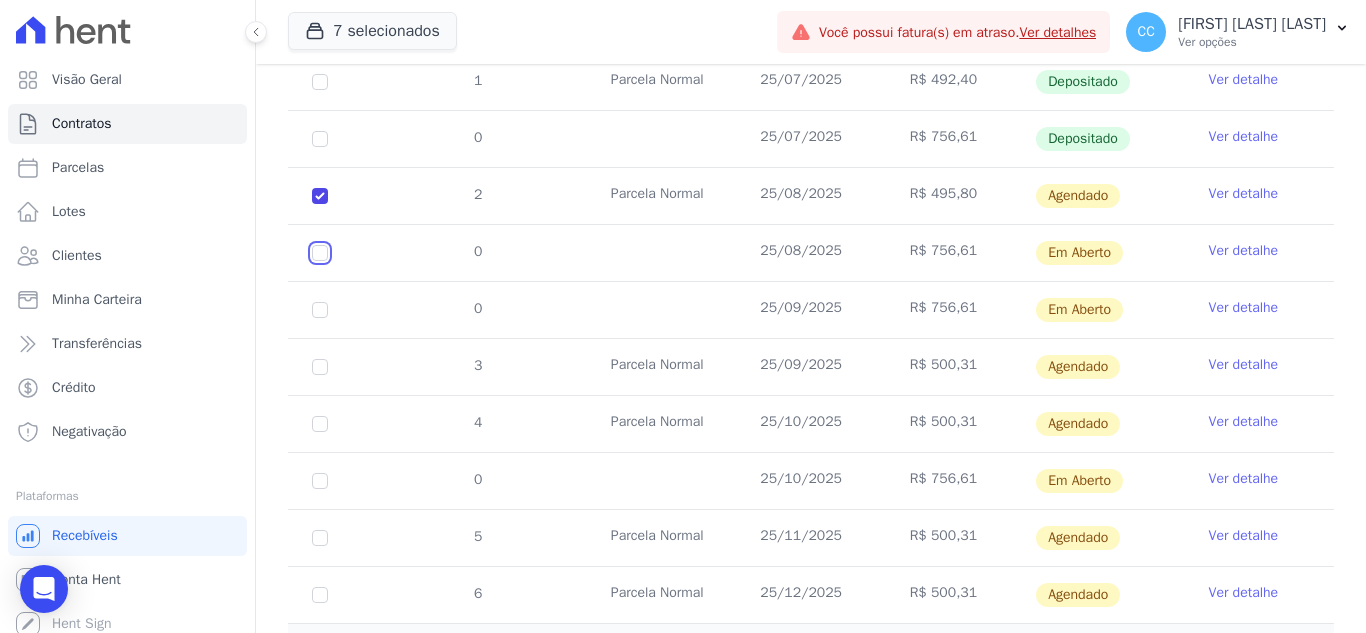 click at bounding box center (320, 253) 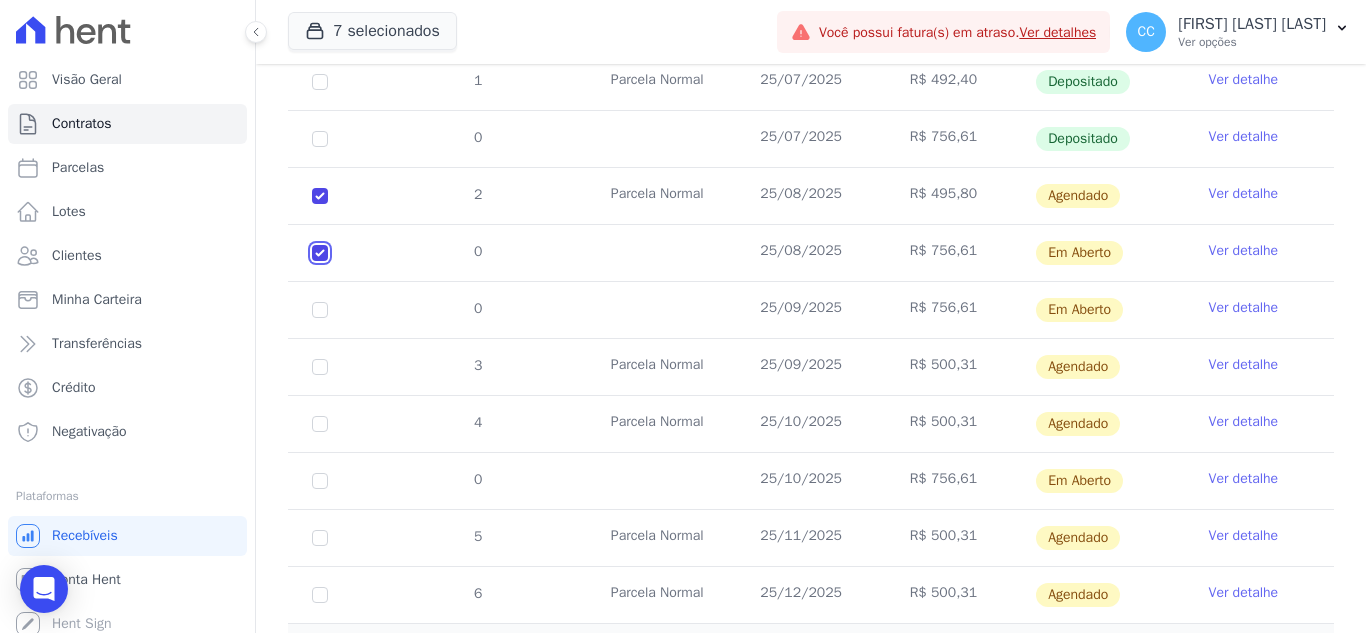 checkbox on "true" 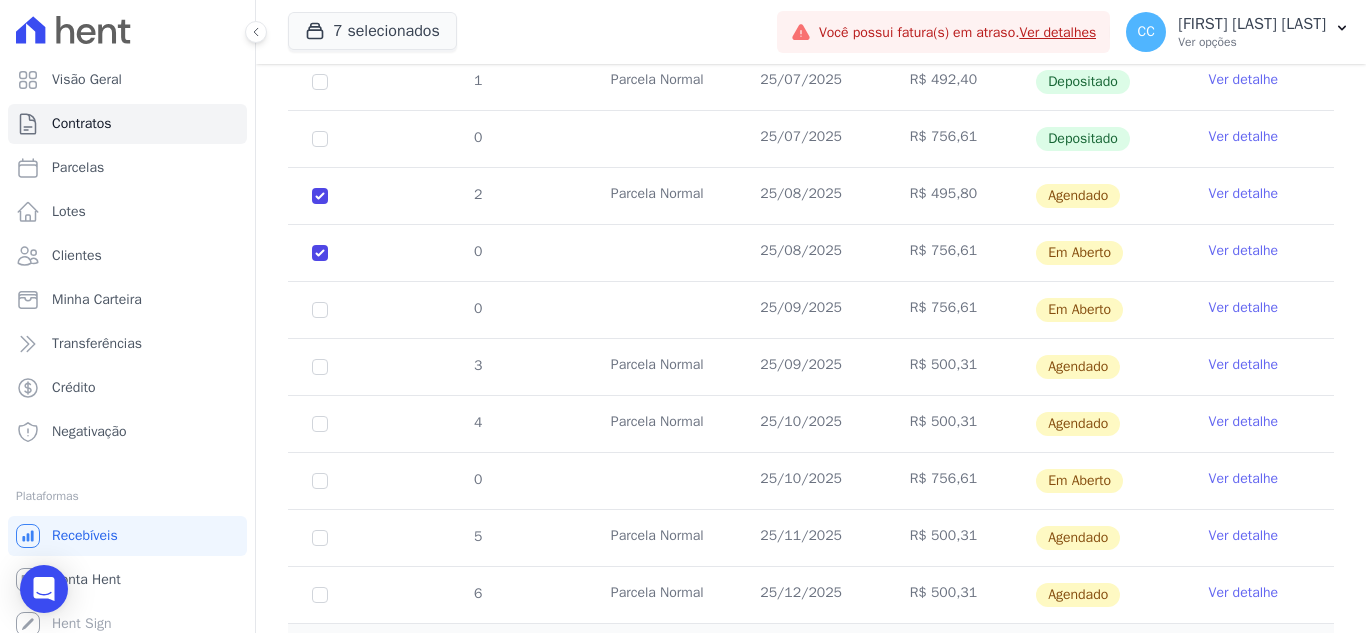 click on "Ver detalhe" at bounding box center (1244, 194) 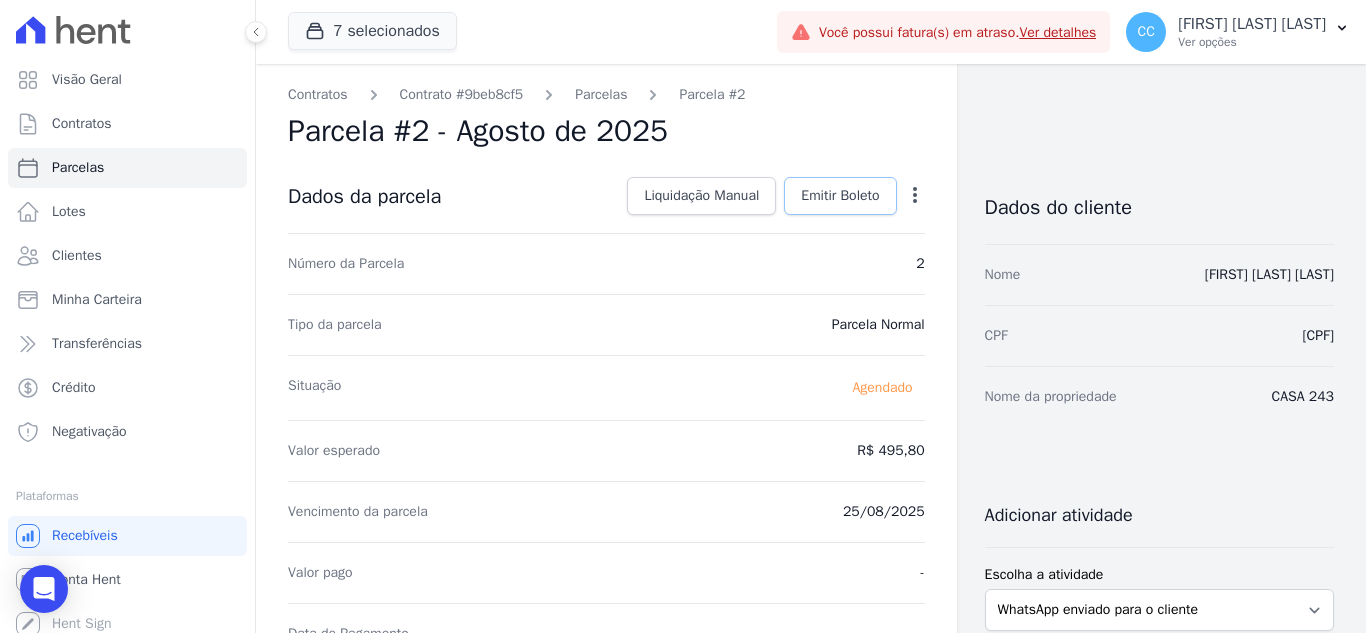 click on "Emitir Boleto" at bounding box center [840, 196] 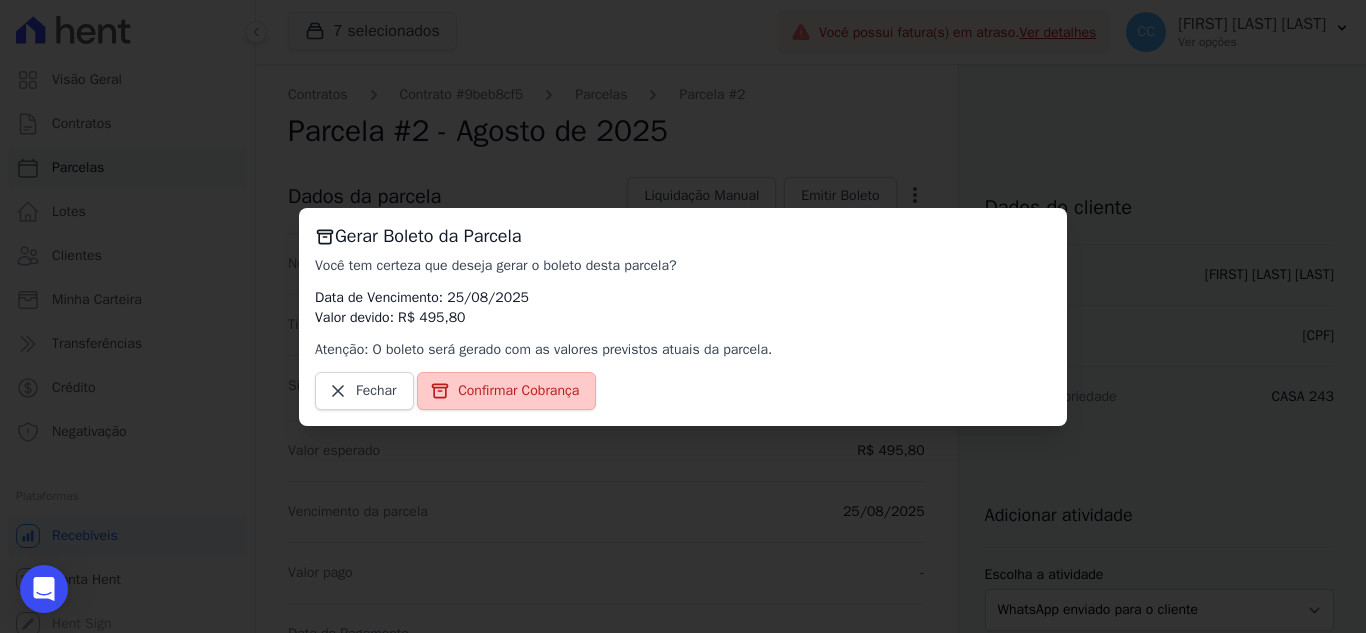 click on "Confirmar Cobrança" at bounding box center [518, 391] 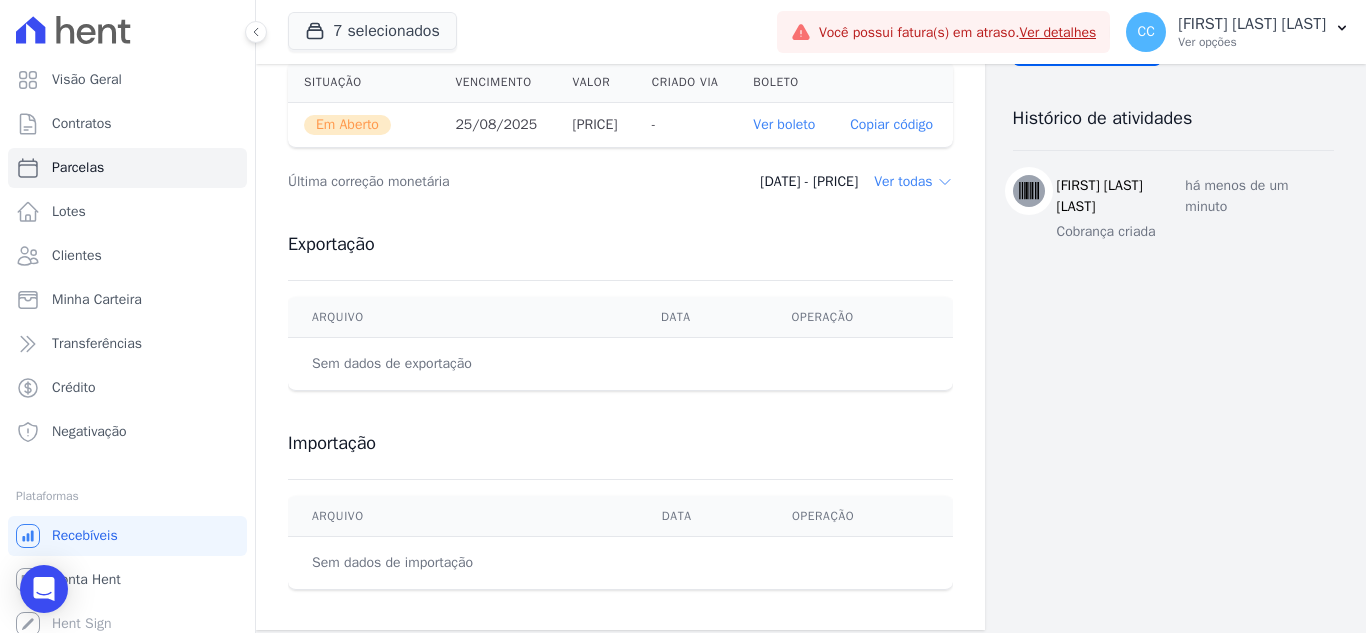 scroll, scrollTop: 737, scrollLeft: 0, axis: vertical 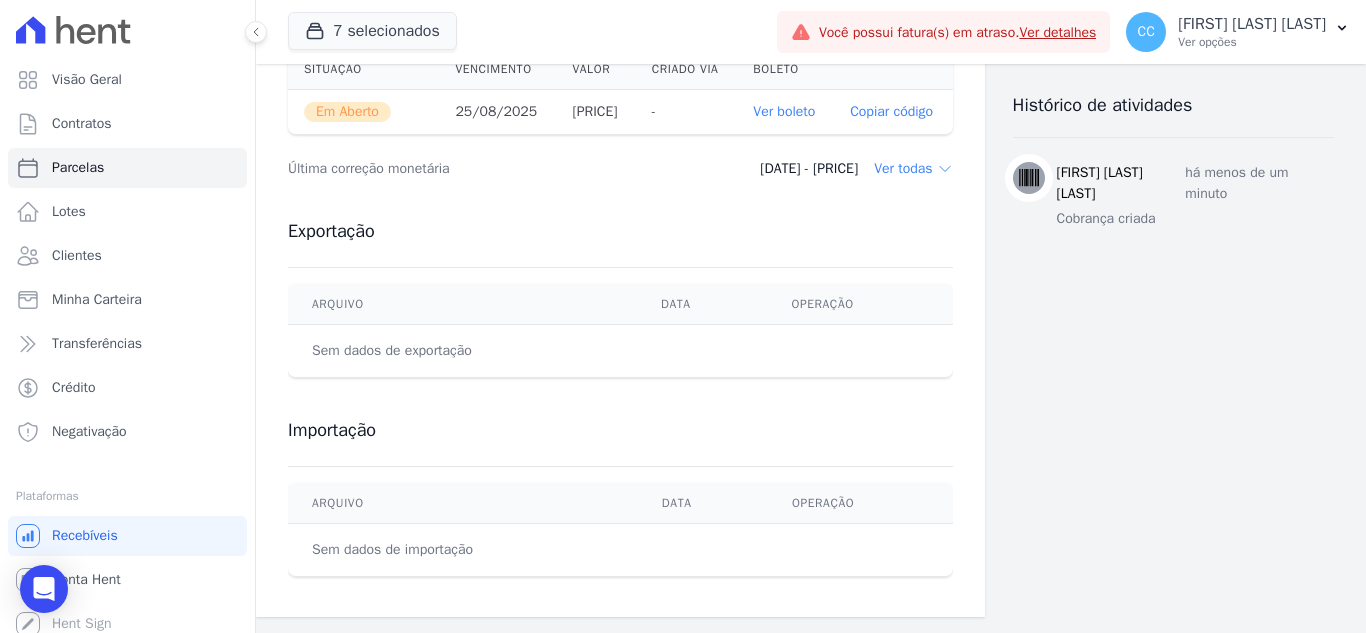 click on "Ver boleto" at bounding box center (785, 112) 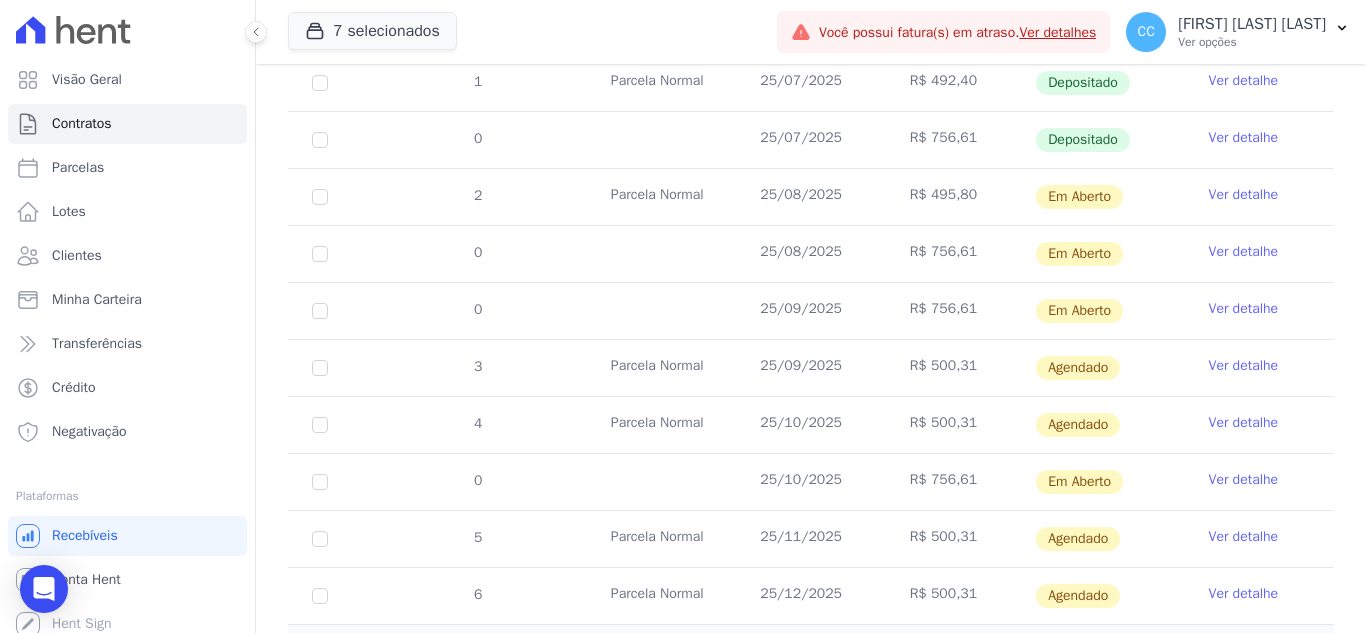 scroll, scrollTop: 700, scrollLeft: 0, axis: vertical 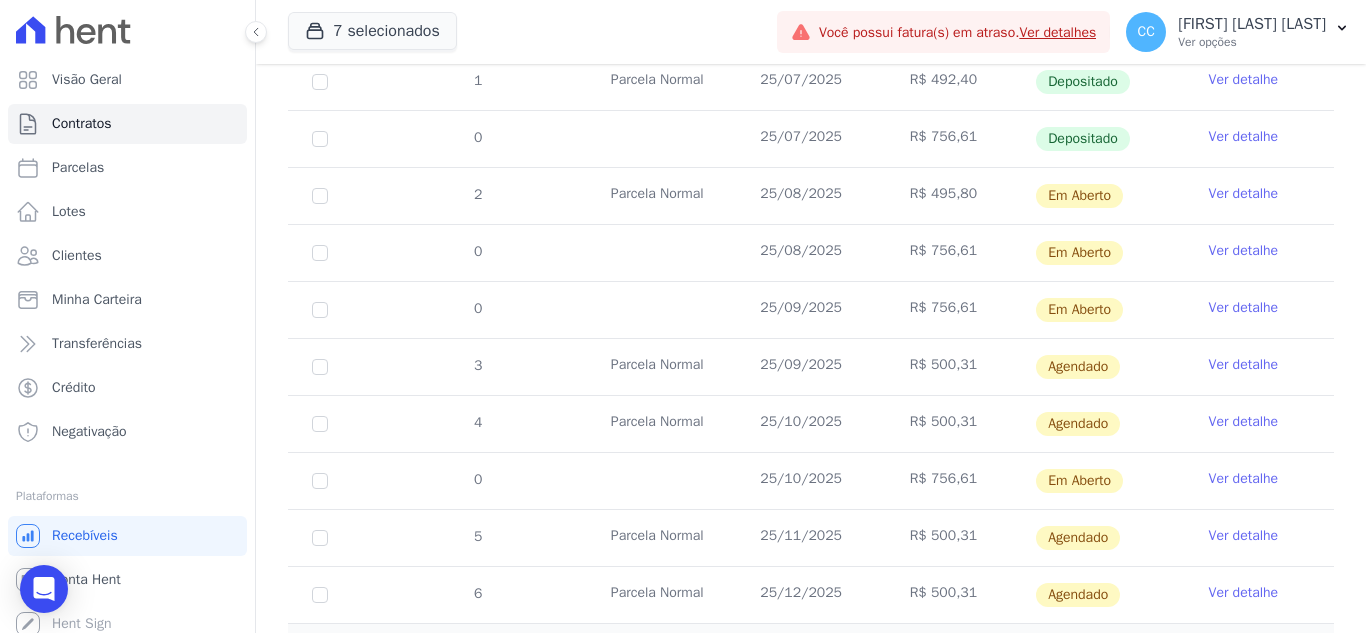 click on "Ver detalhe" at bounding box center [1244, 251] 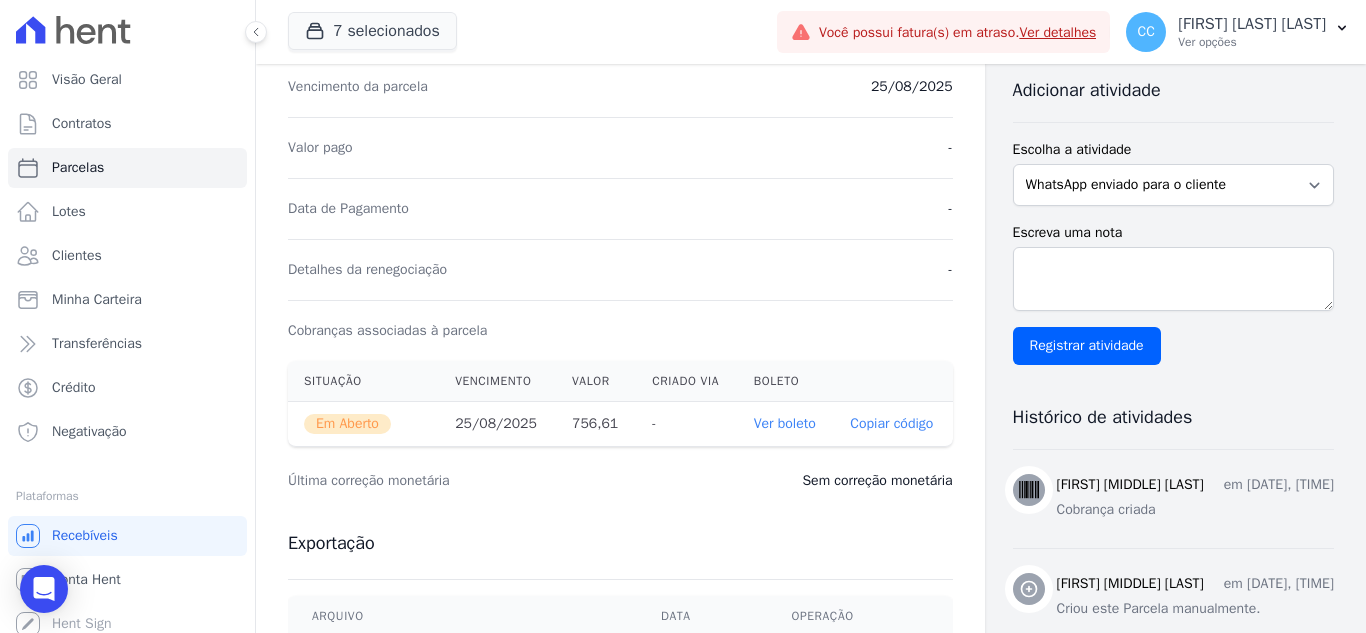 scroll, scrollTop: 600, scrollLeft: 0, axis: vertical 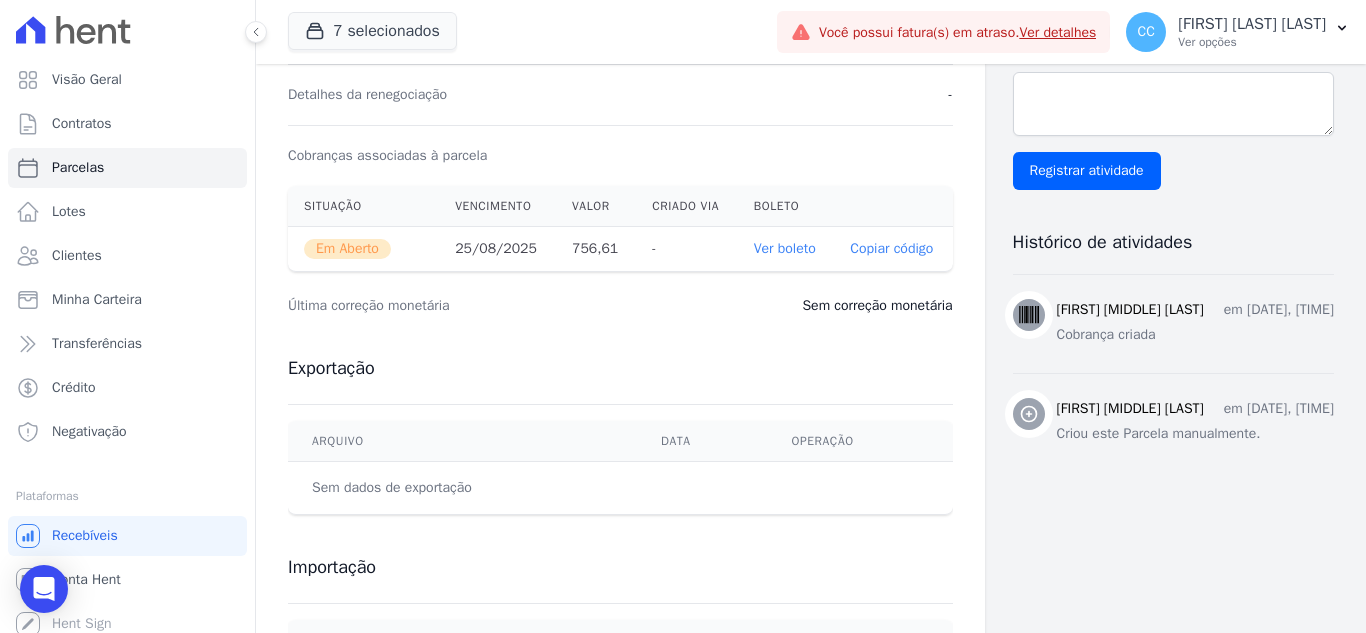 click on "Ver boleto" at bounding box center [785, 248] 